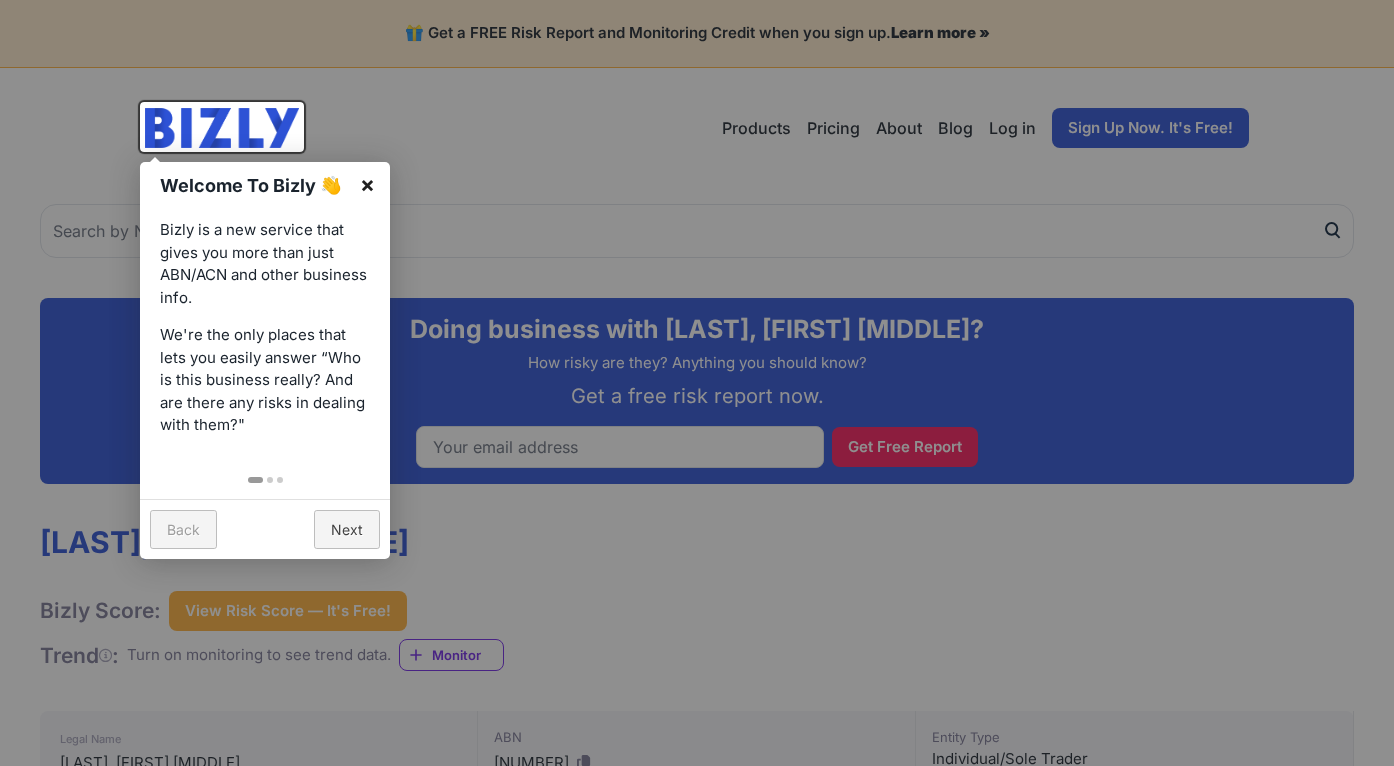 scroll, scrollTop: 0, scrollLeft: 0, axis: both 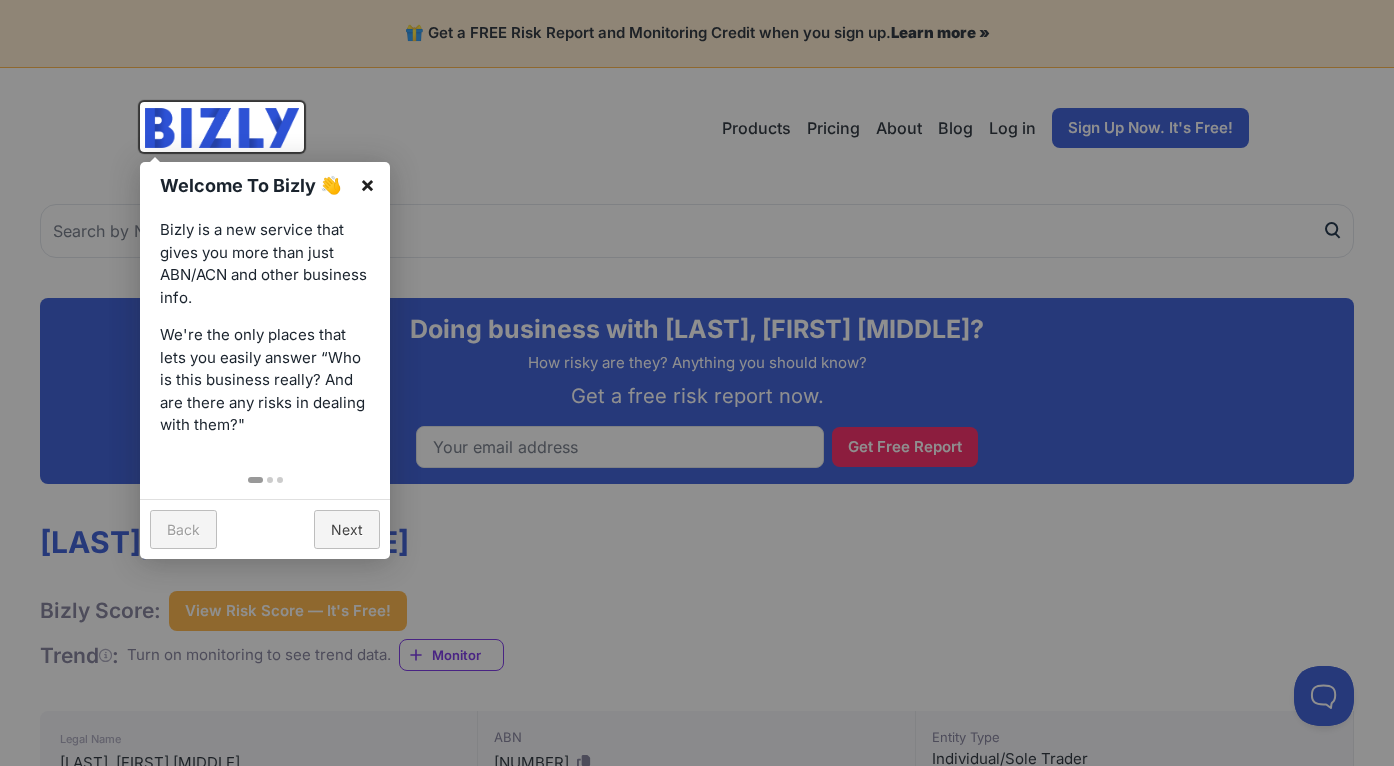 click on "×" at bounding box center (367, 184) 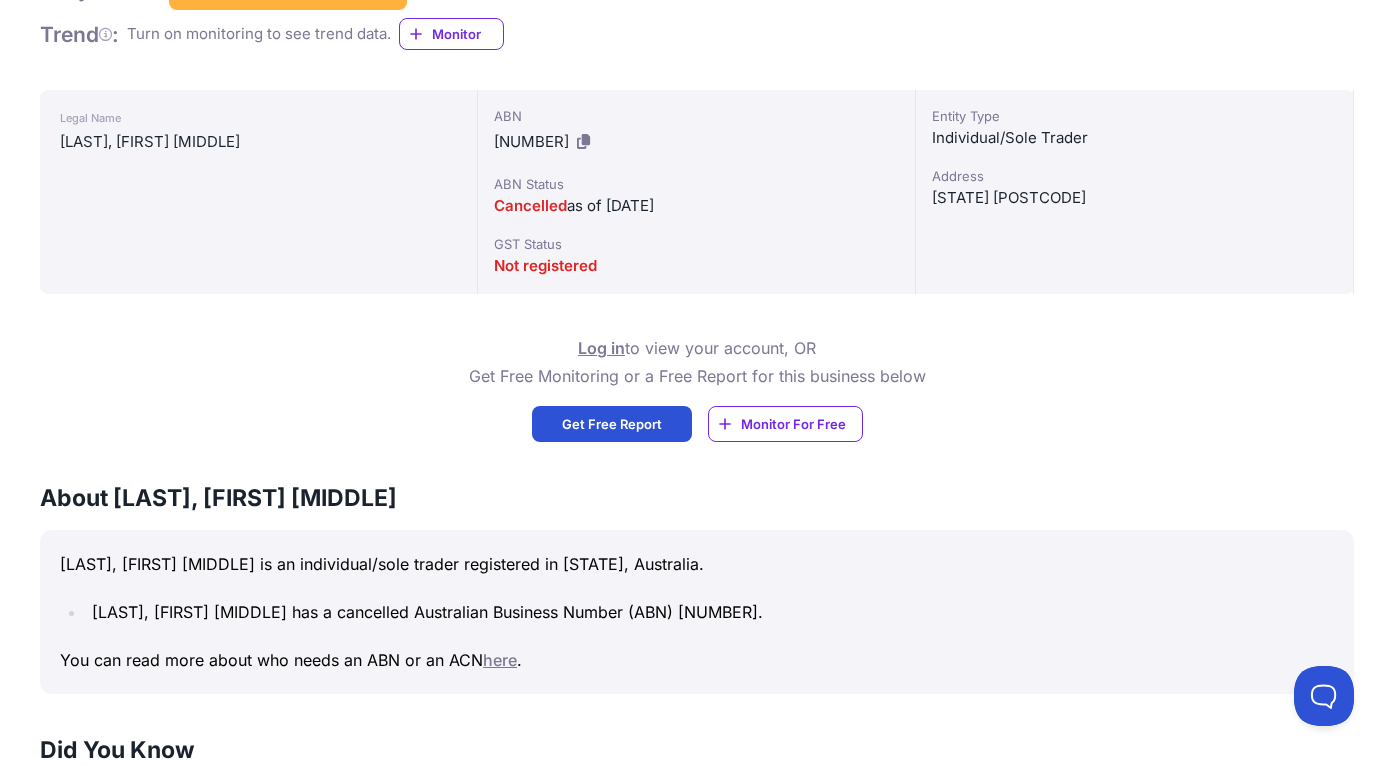 scroll, scrollTop: 407, scrollLeft: 0, axis: vertical 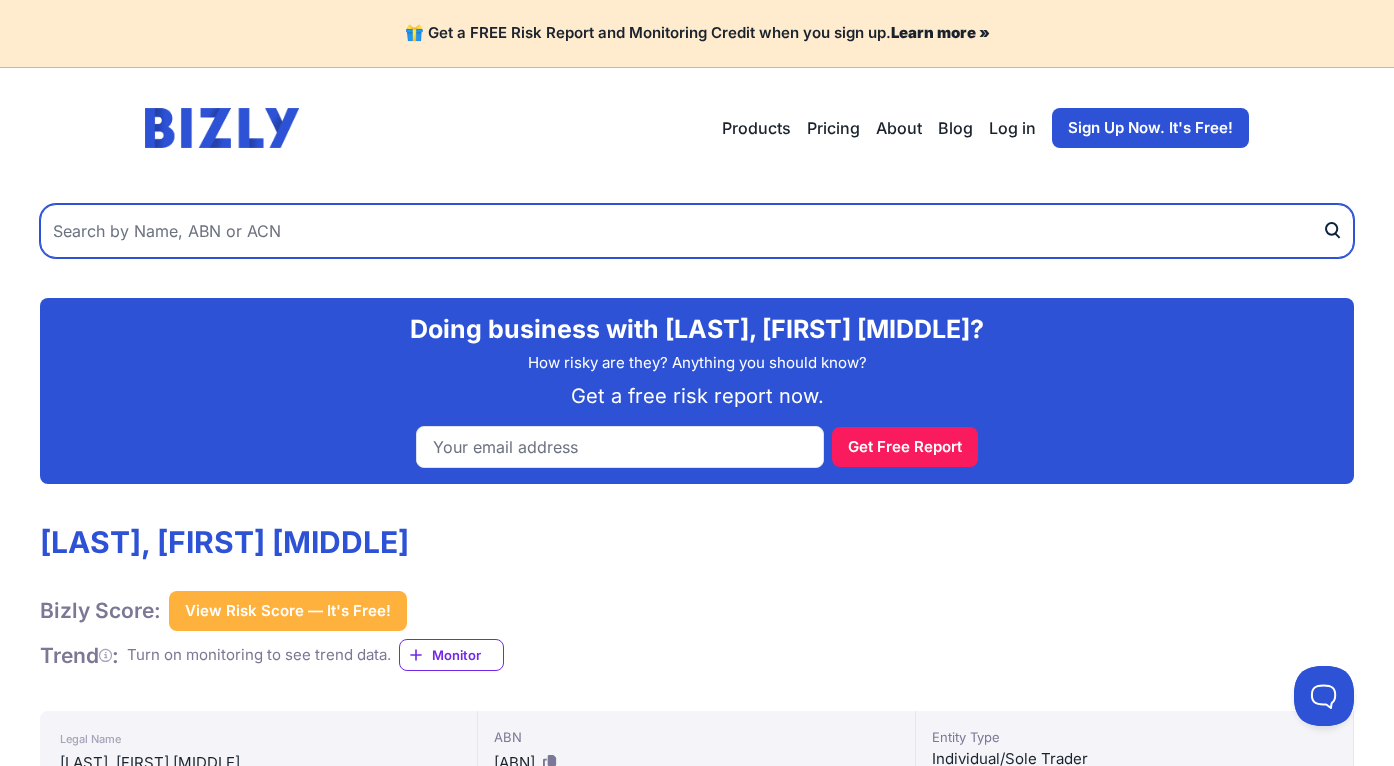 click at bounding box center (697, 231) 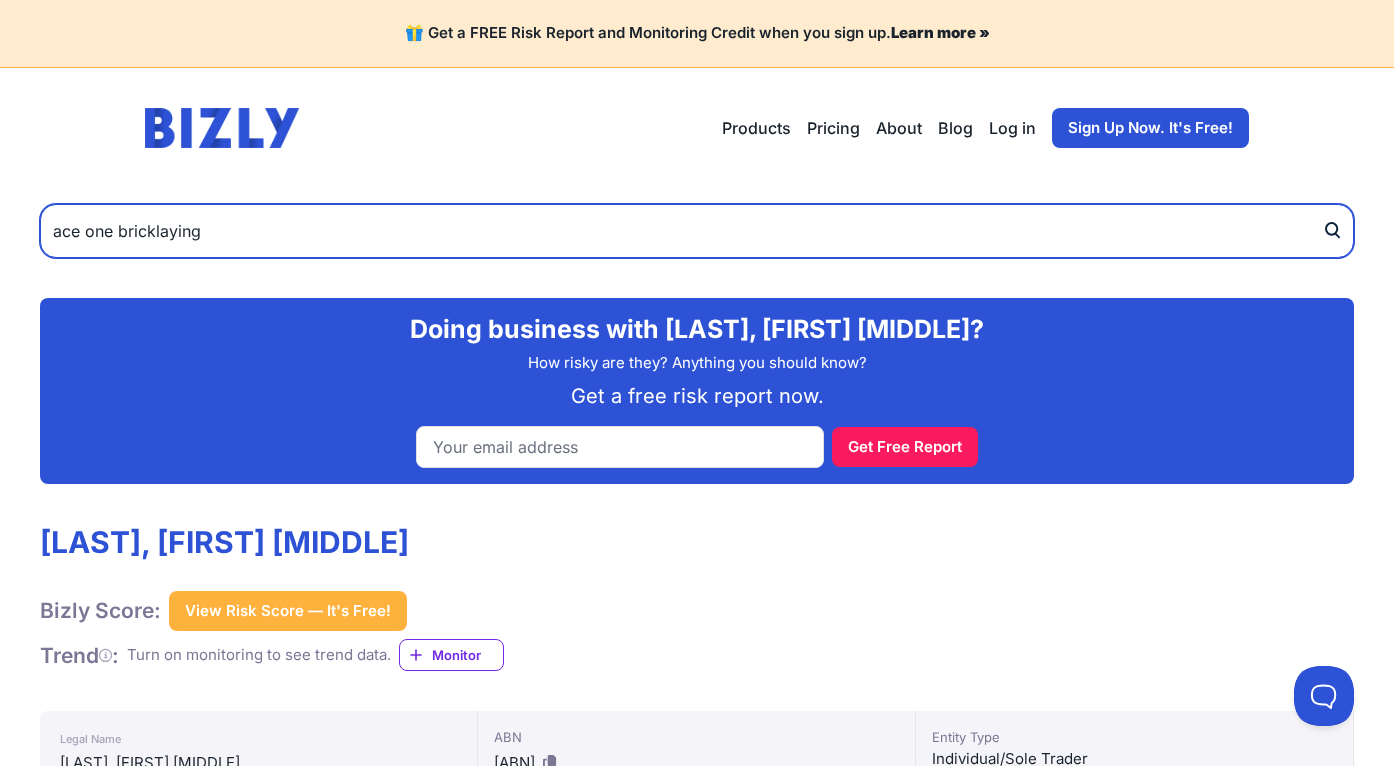 type on "ace one bricklaying" 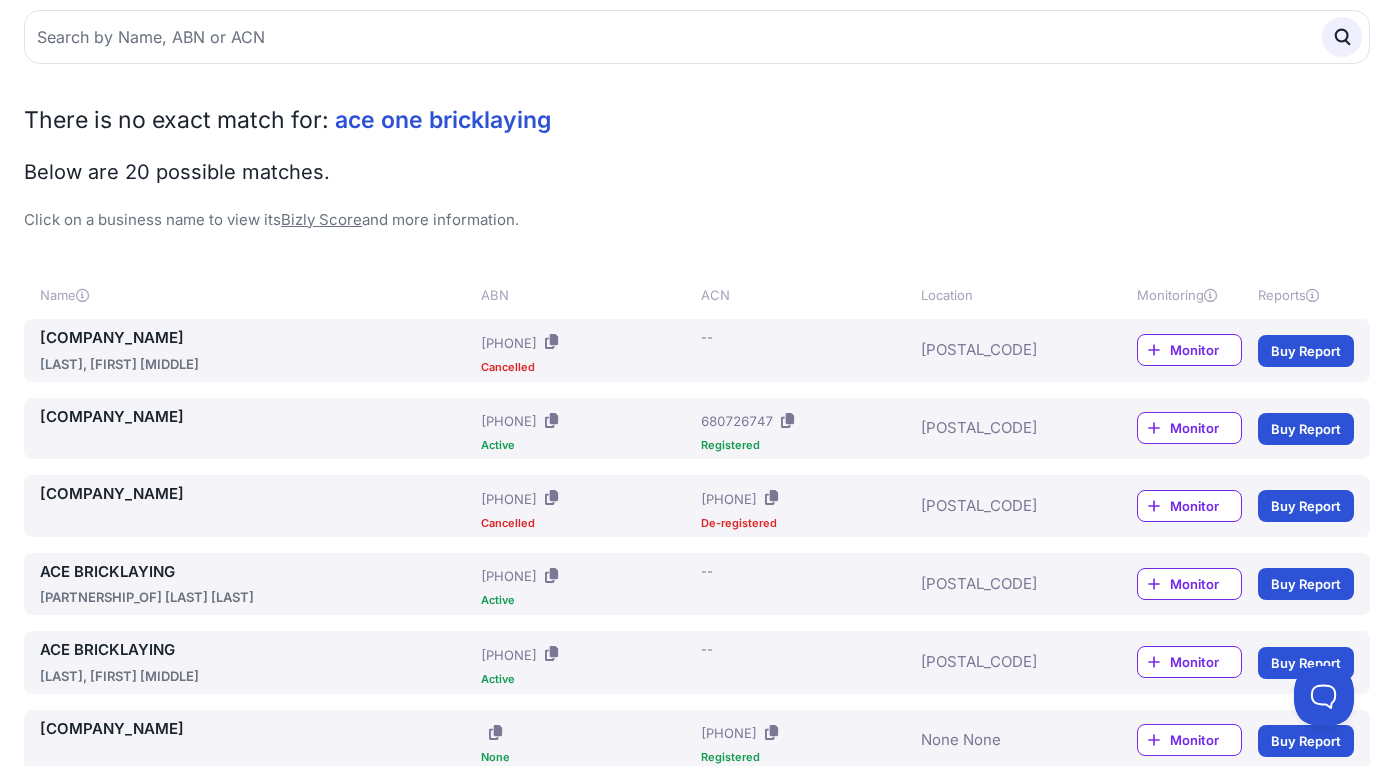 scroll, scrollTop: 178, scrollLeft: 0, axis: vertical 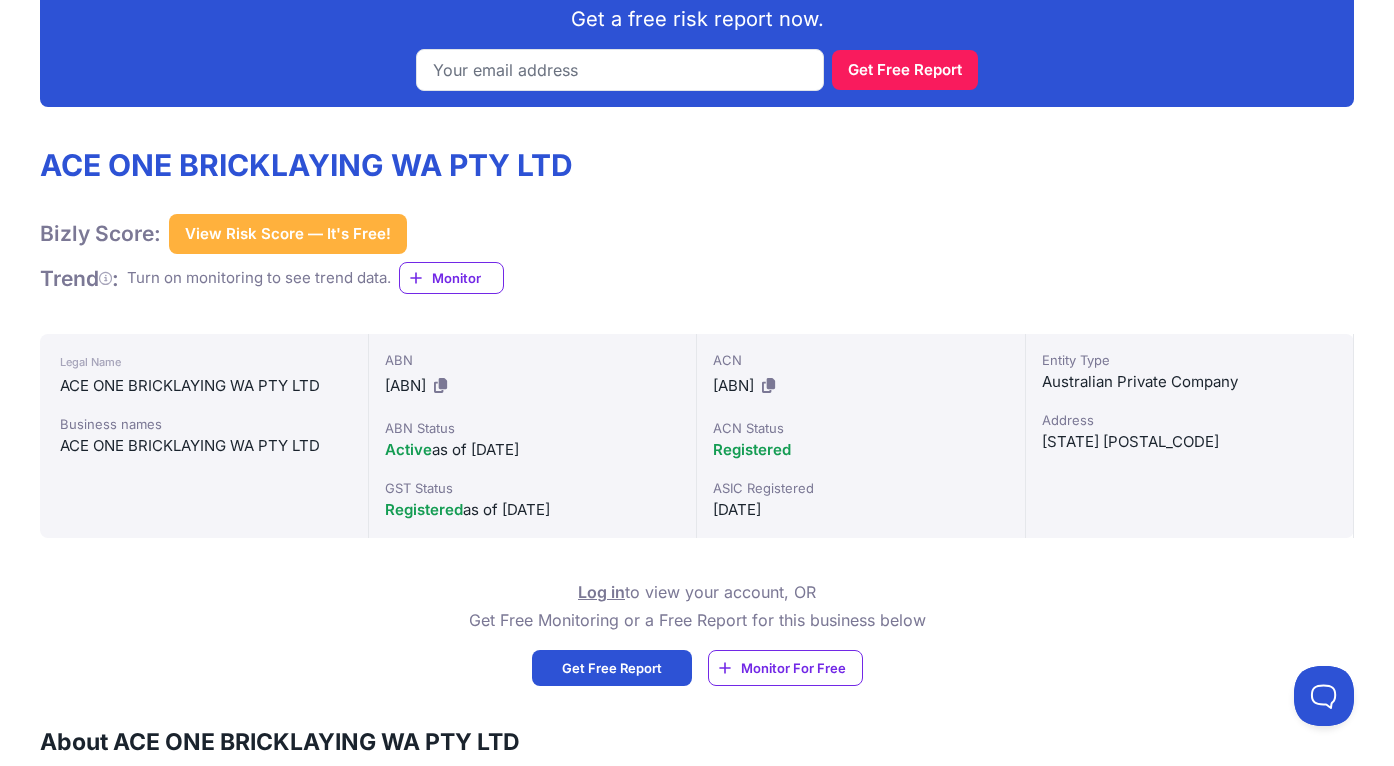 click on "Get Free Report" at bounding box center (612, 668) 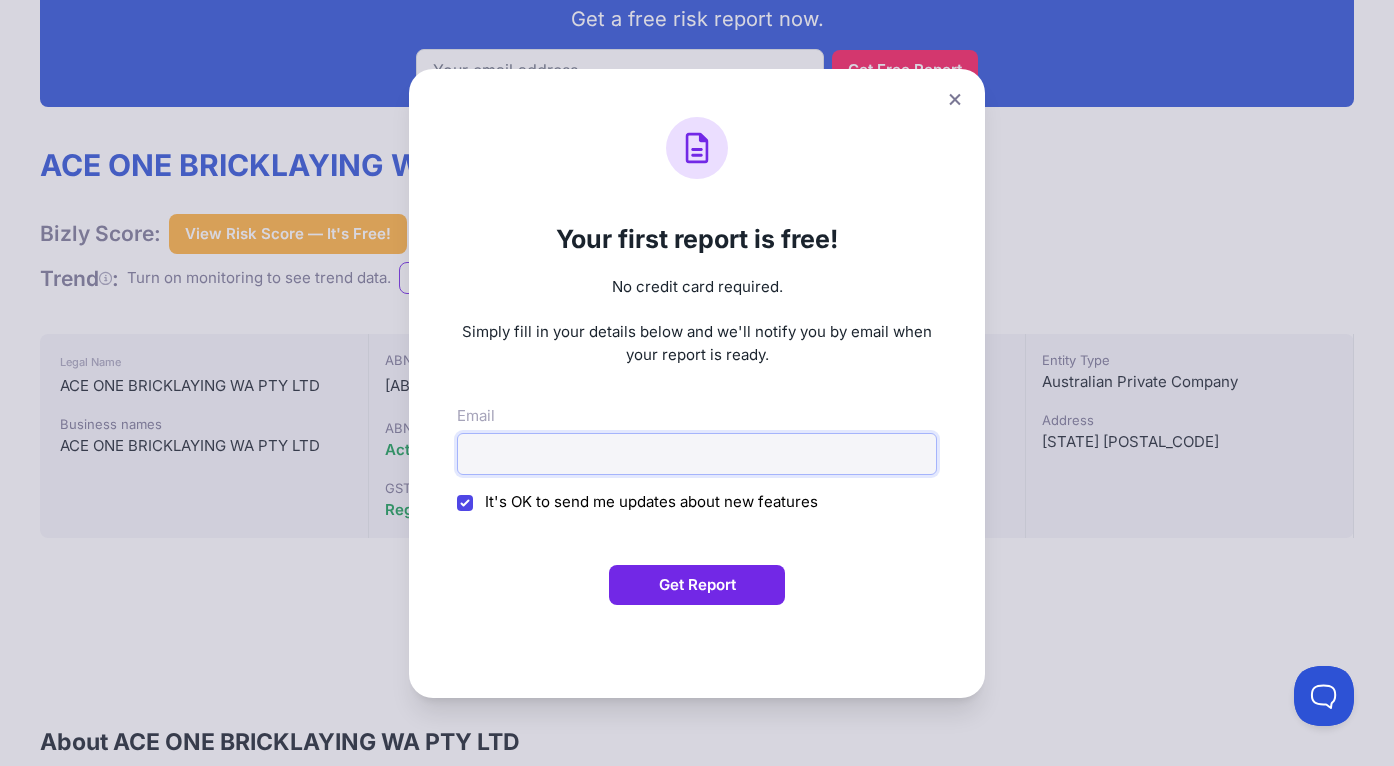click on "Email" at bounding box center (697, 454) 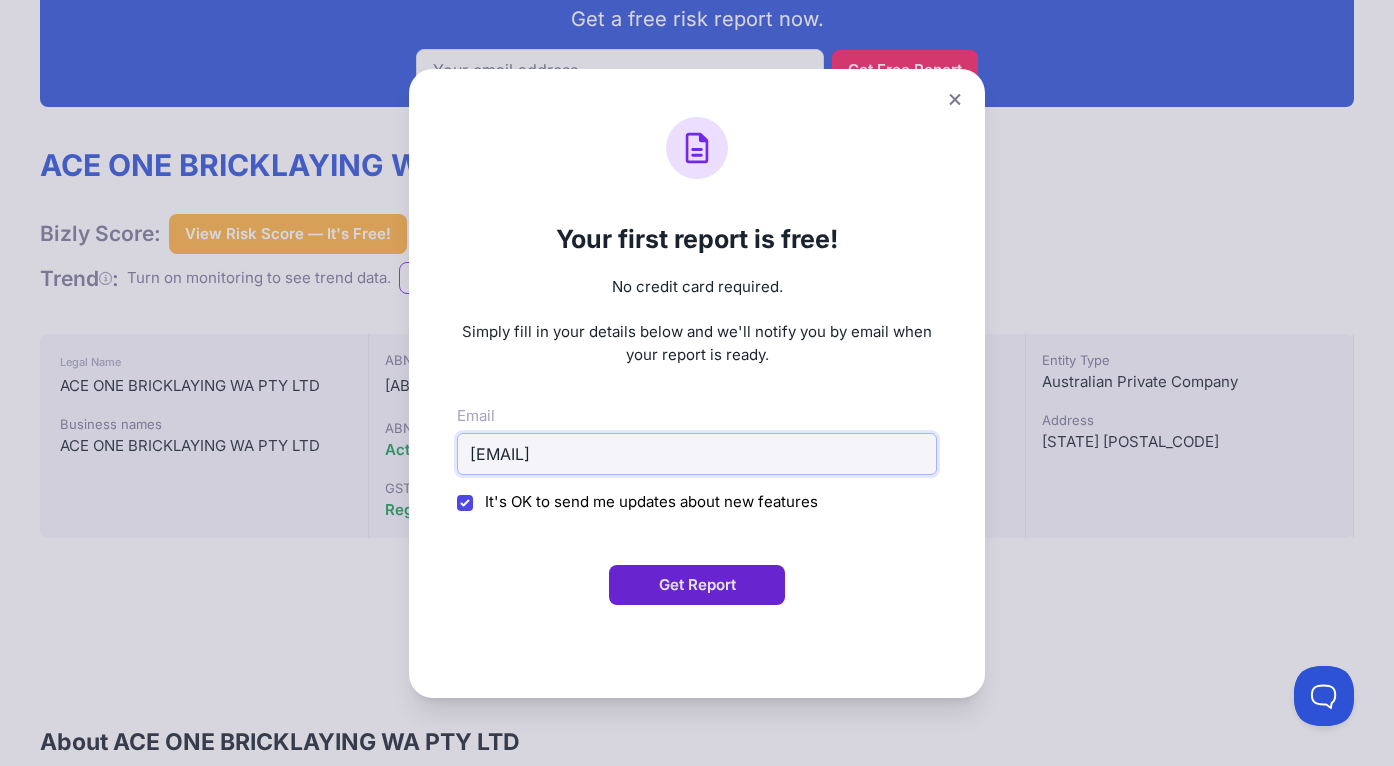 type on "bec_b93@hotmail.com" 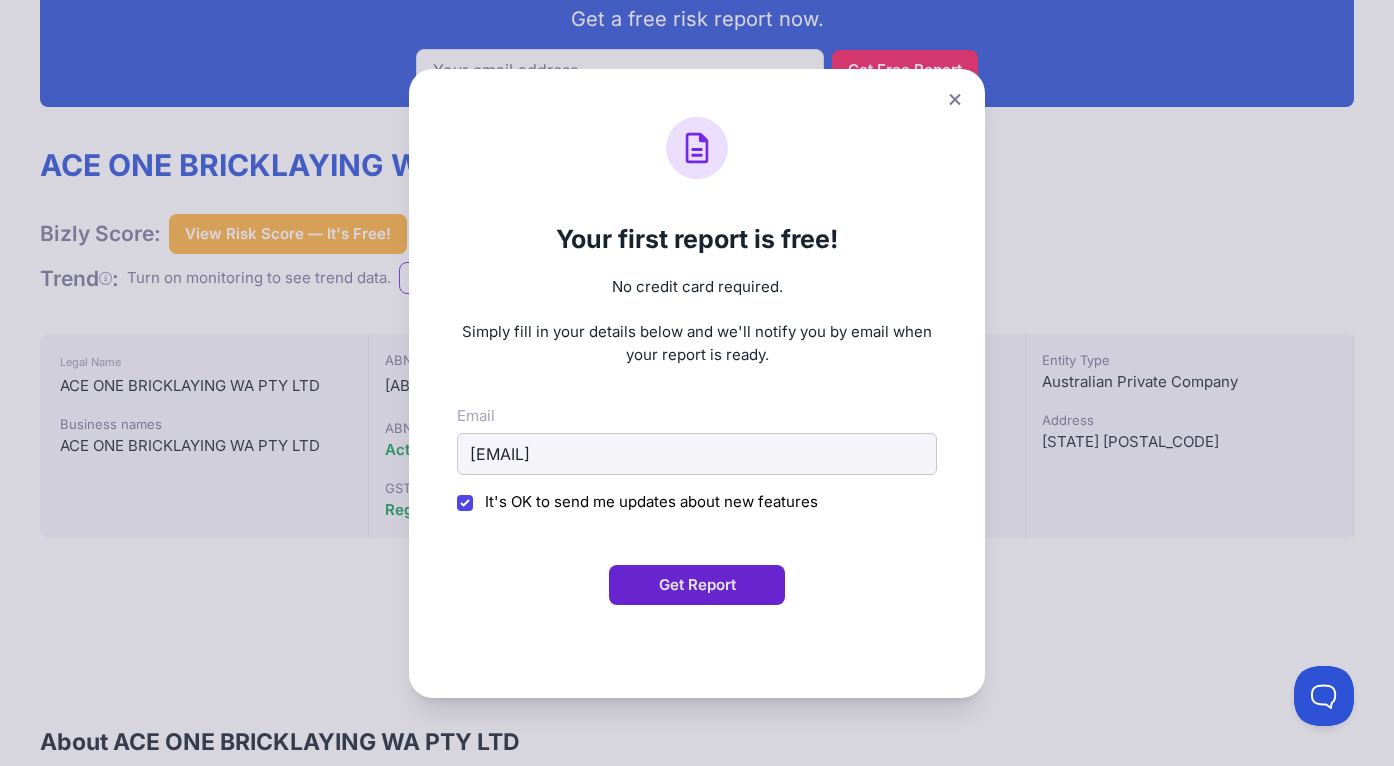click on "Get Report" at bounding box center (697, 585) 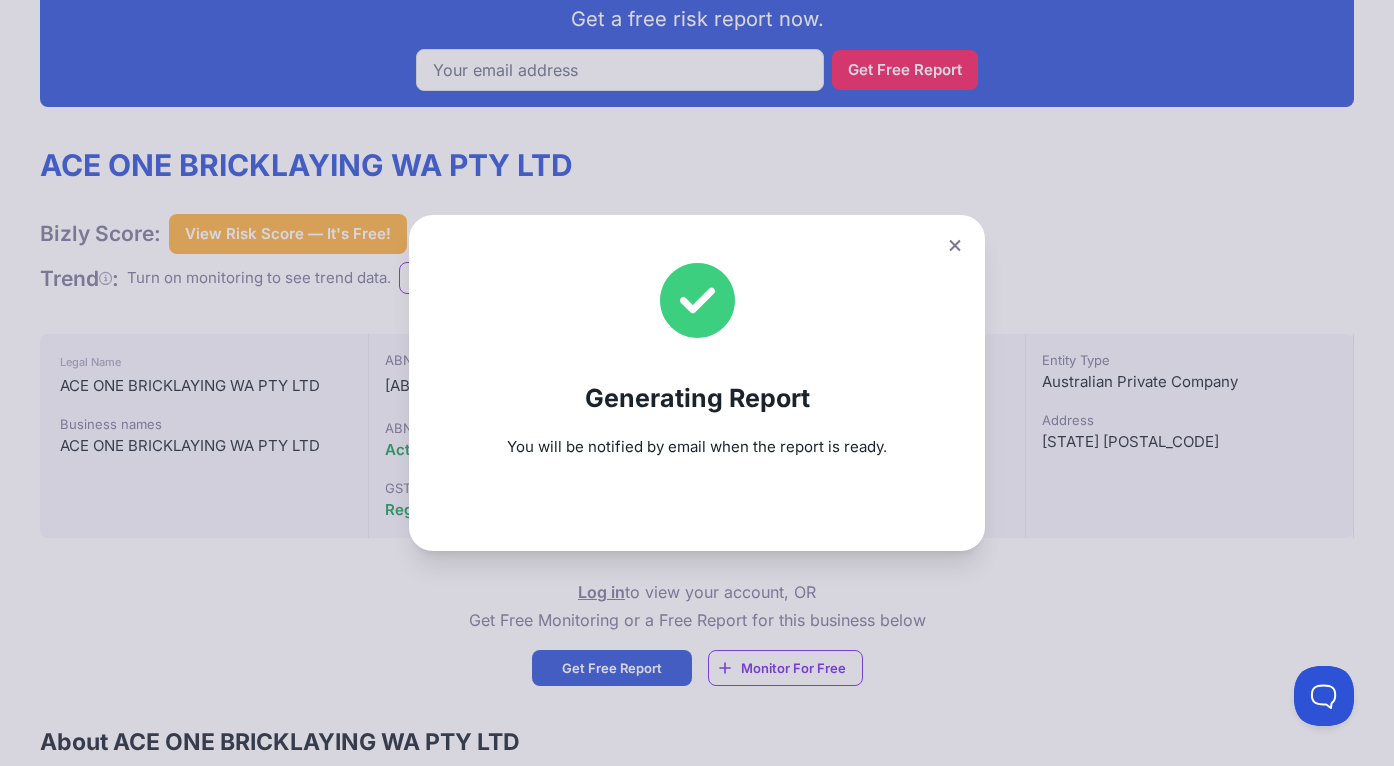 click 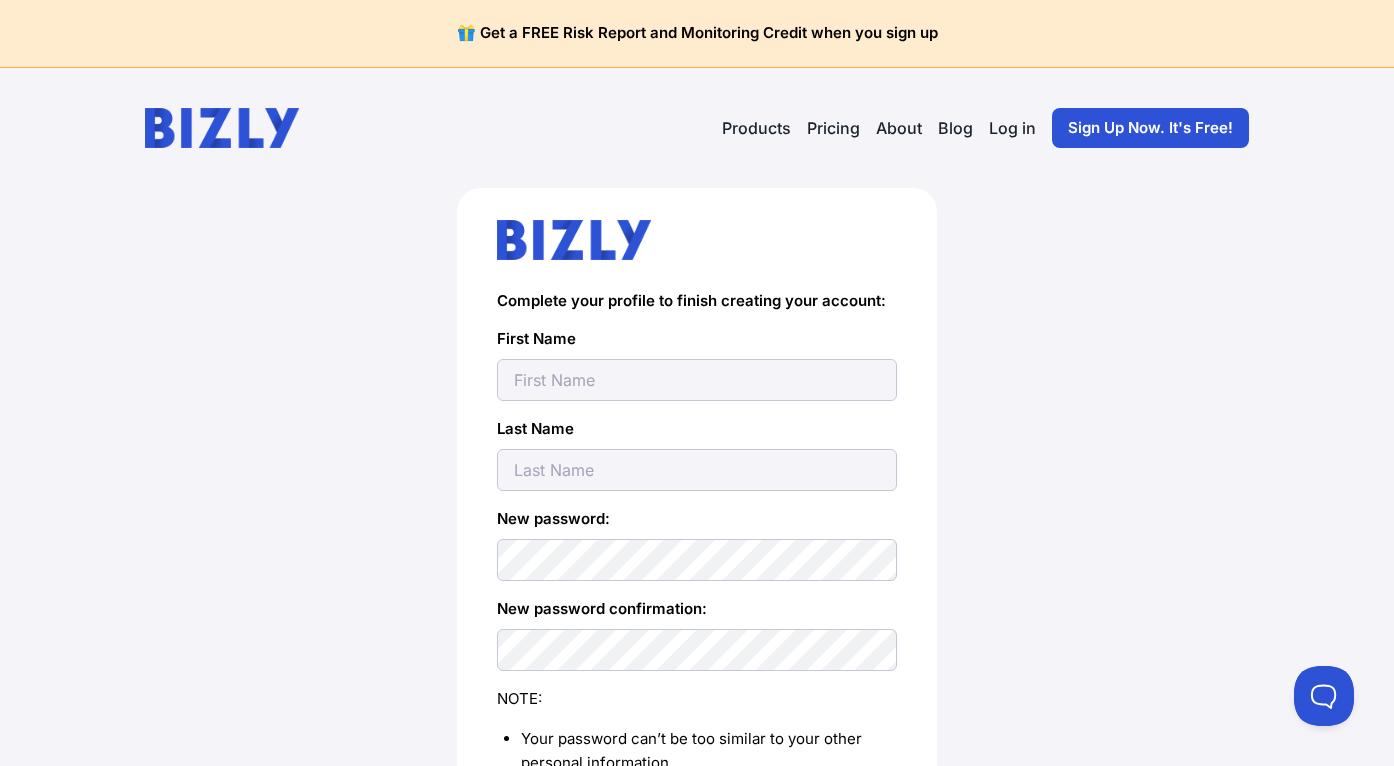 scroll, scrollTop: 0, scrollLeft: 0, axis: both 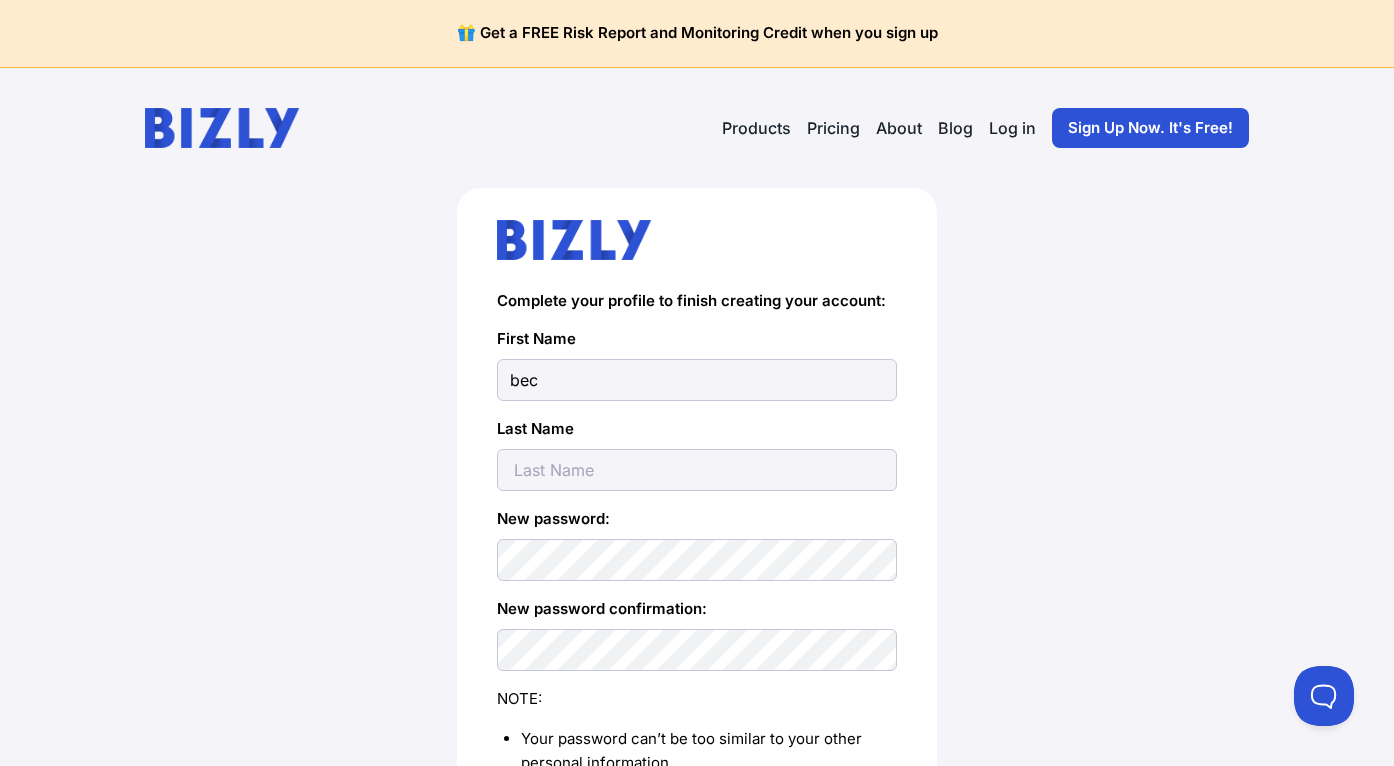 type on "bec" 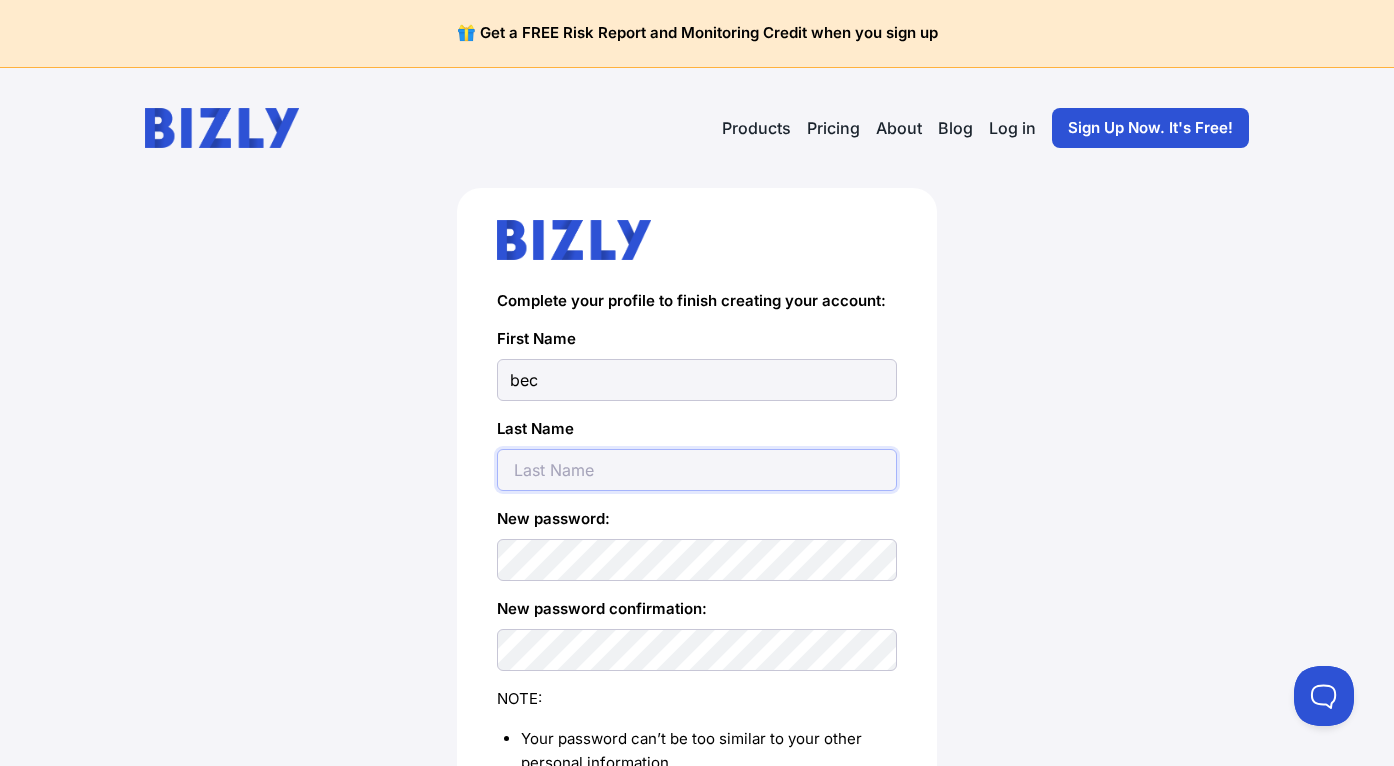 click at bounding box center [697, 470] 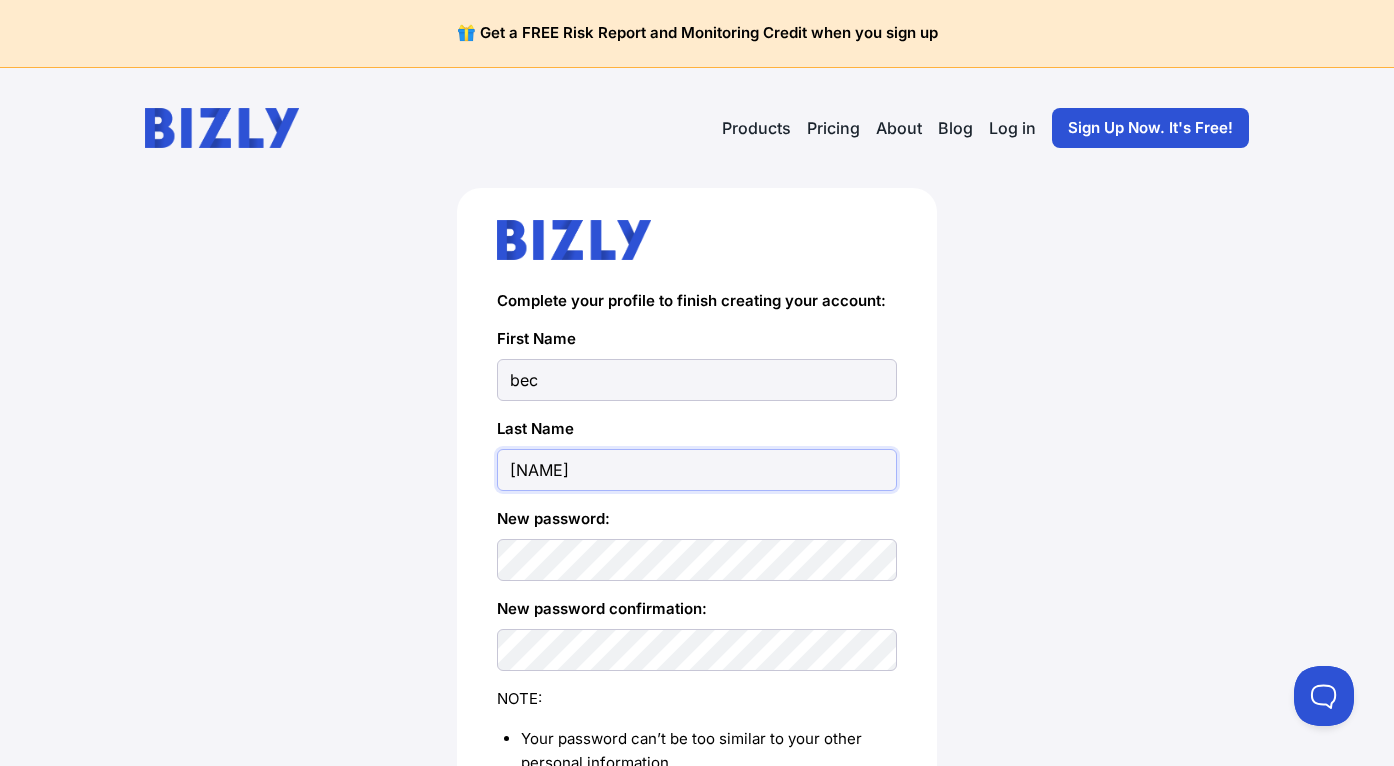 type on "[NAME]" 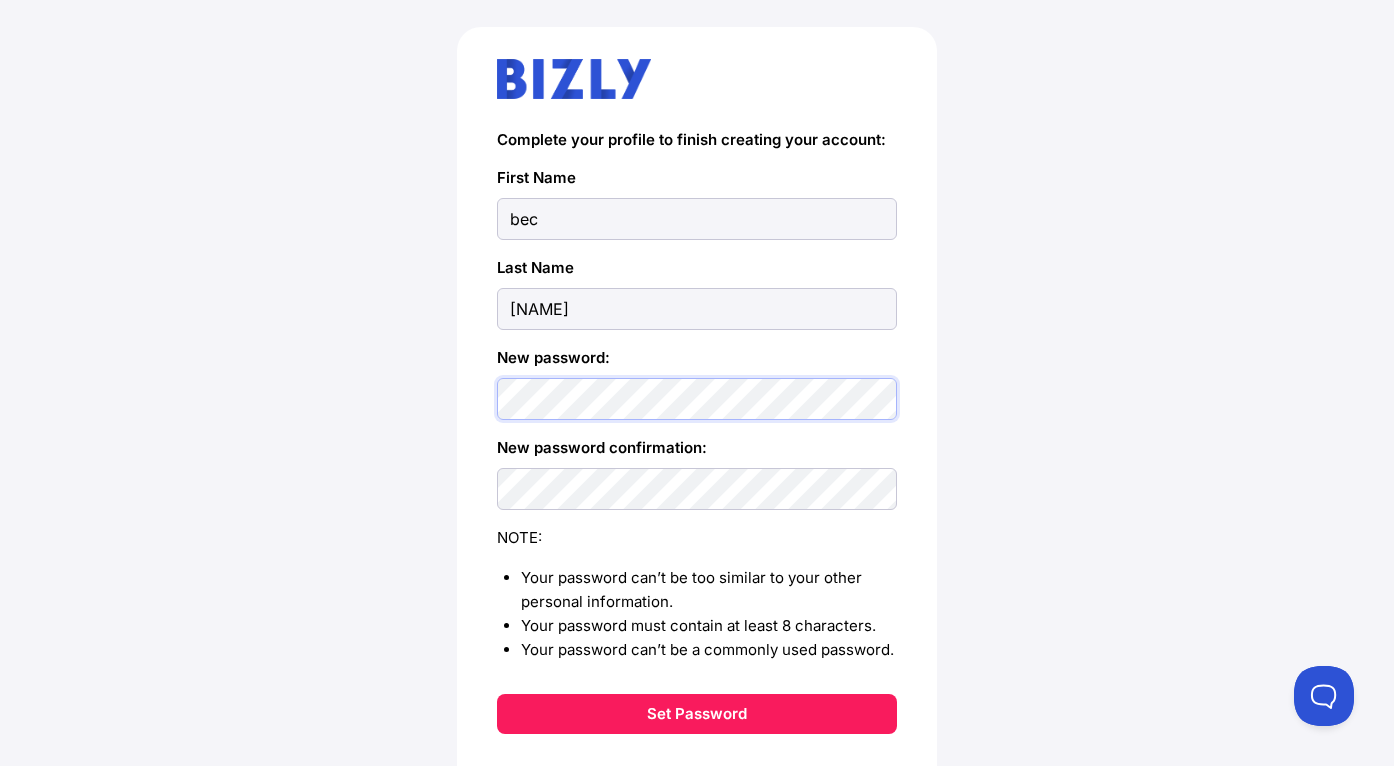 scroll, scrollTop: 192, scrollLeft: 0, axis: vertical 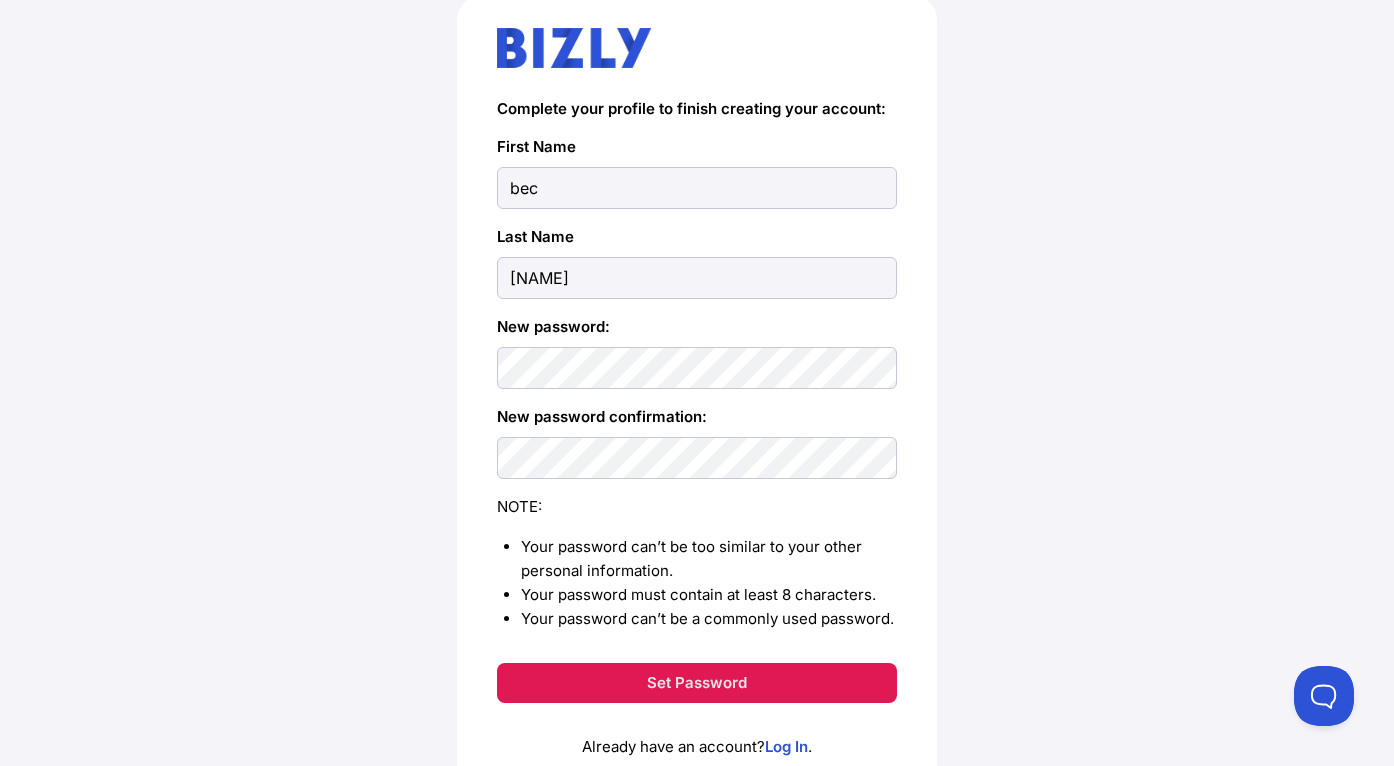 click on "Set Password" at bounding box center [697, 683] 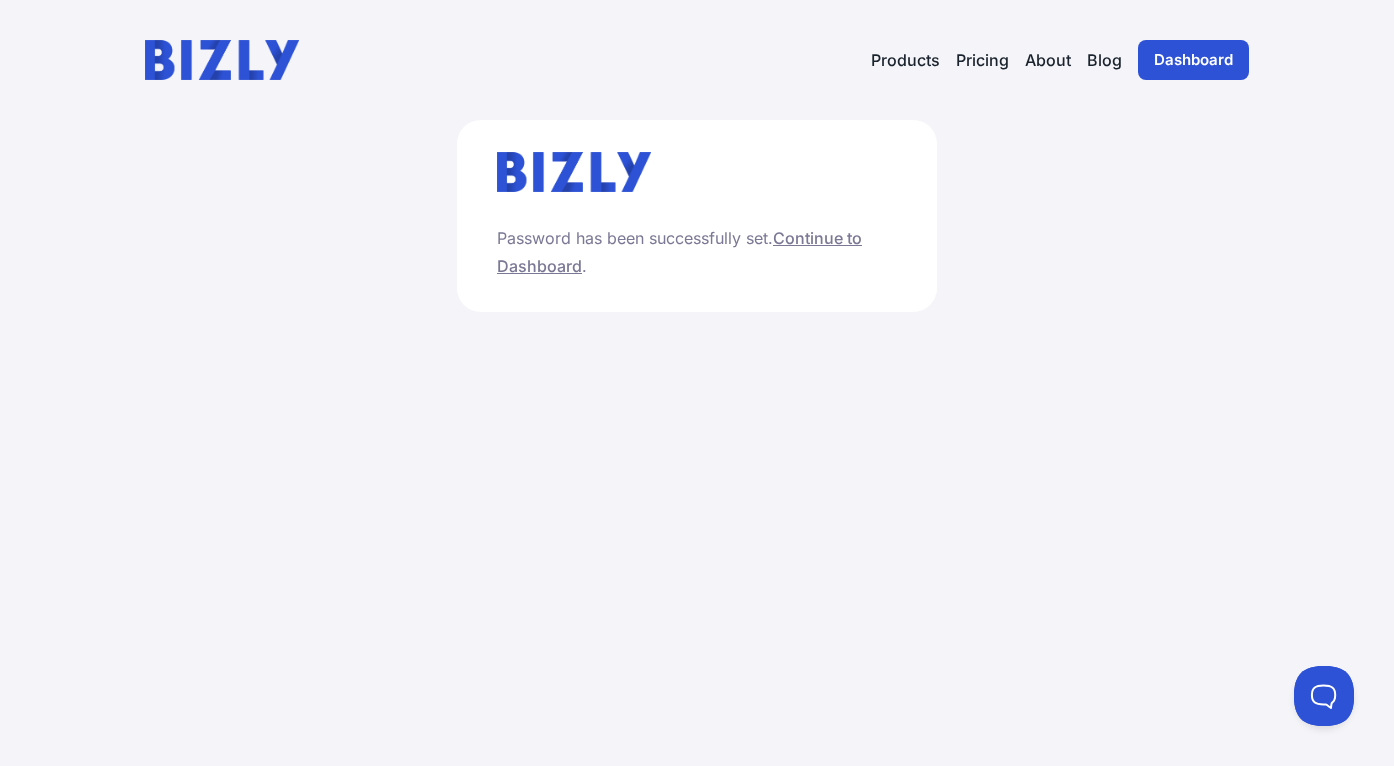 scroll, scrollTop: 0, scrollLeft: 0, axis: both 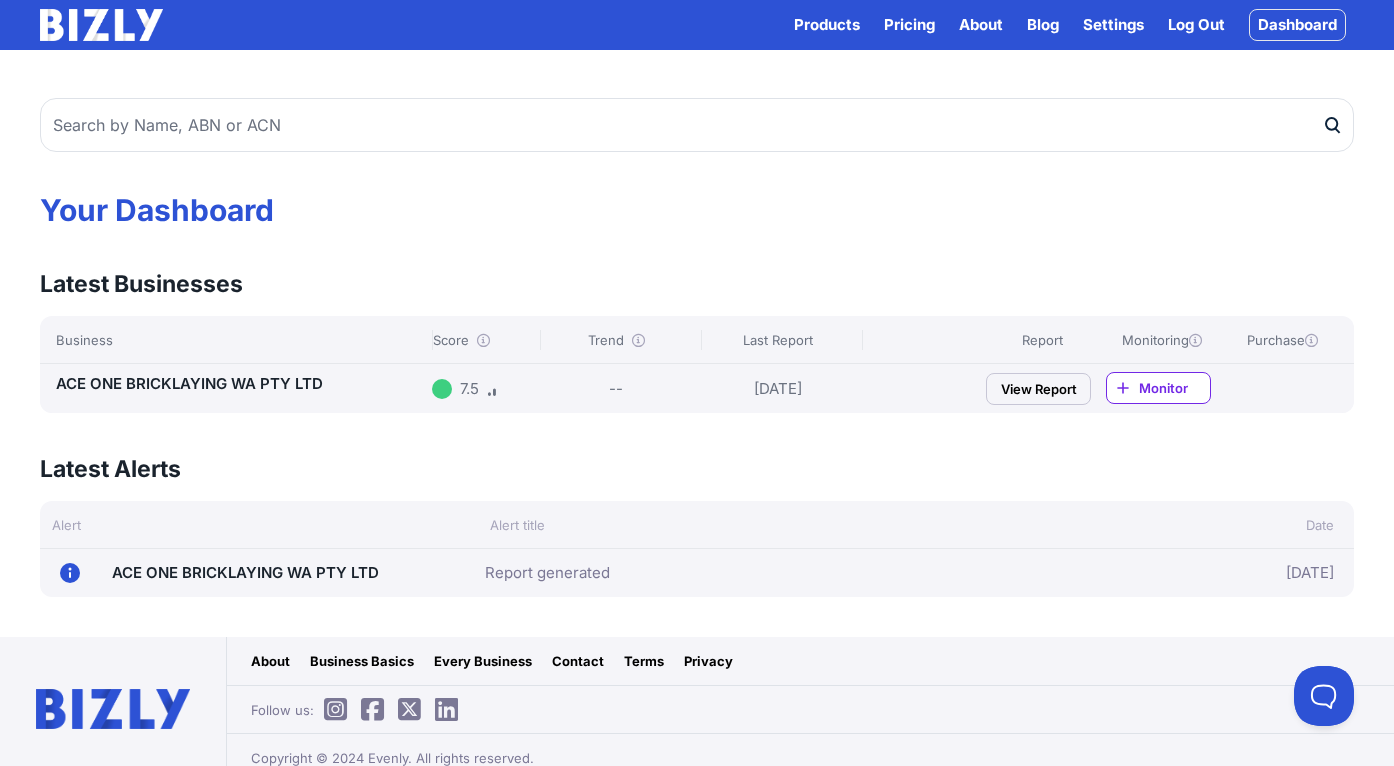 click on "View Report" at bounding box center (1038, 389) 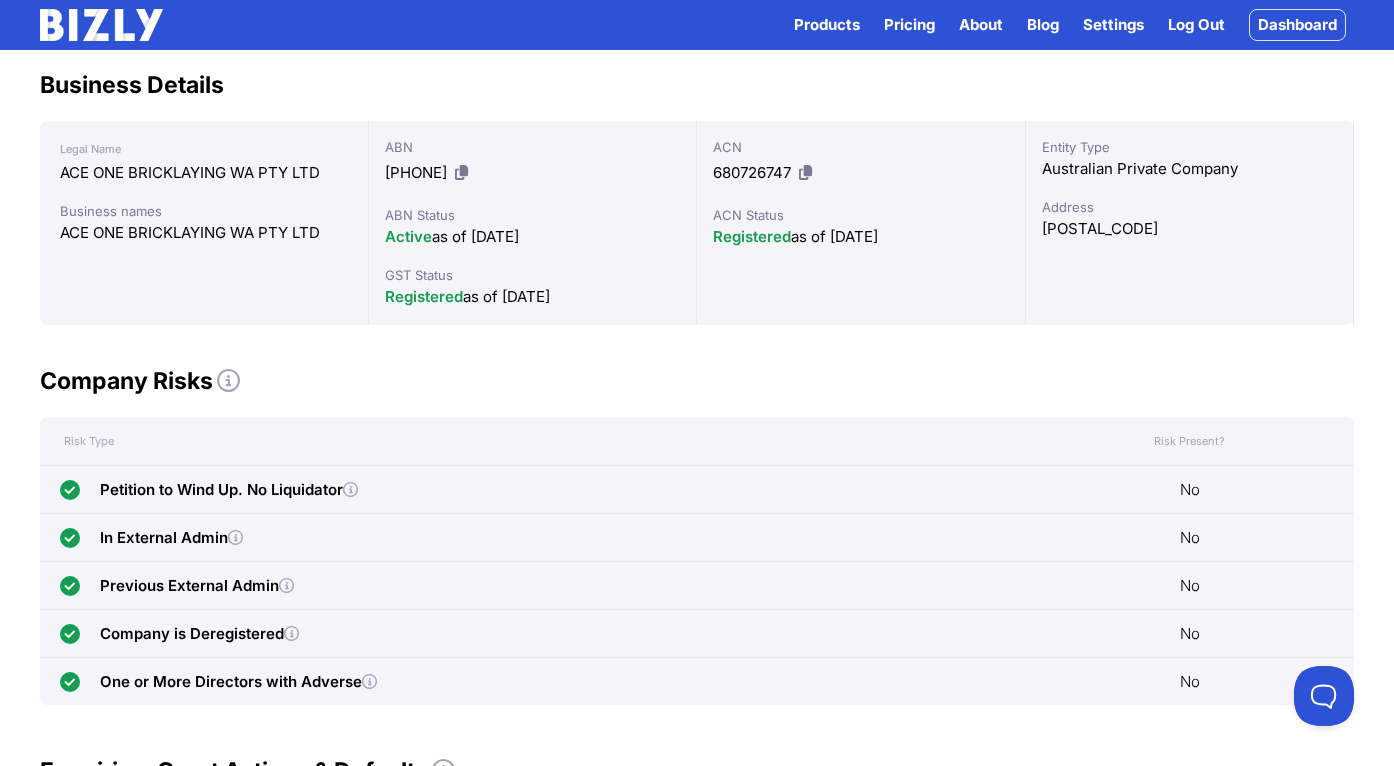 scroll, scrollTop: 296, scrollLeft: 0, axis: vertical 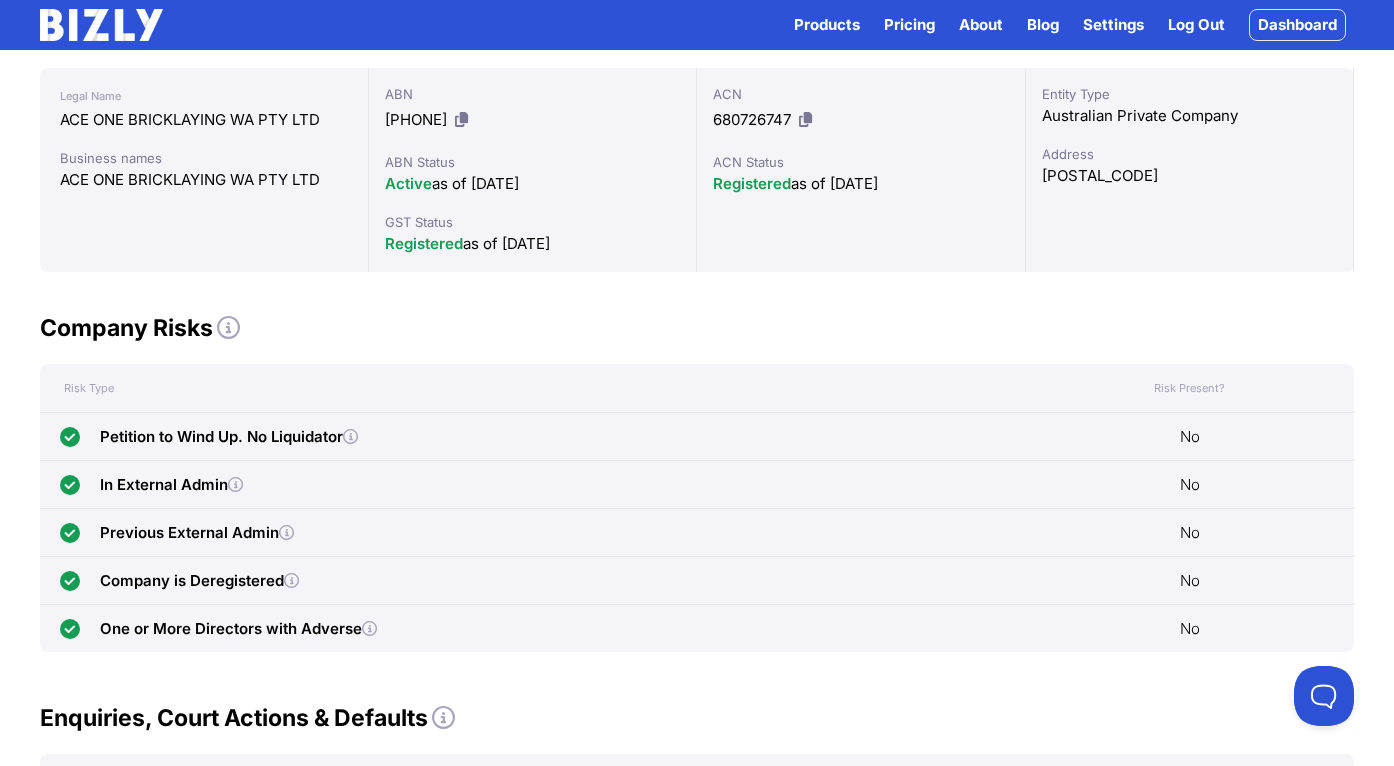 click at bounding box center [350, 436] 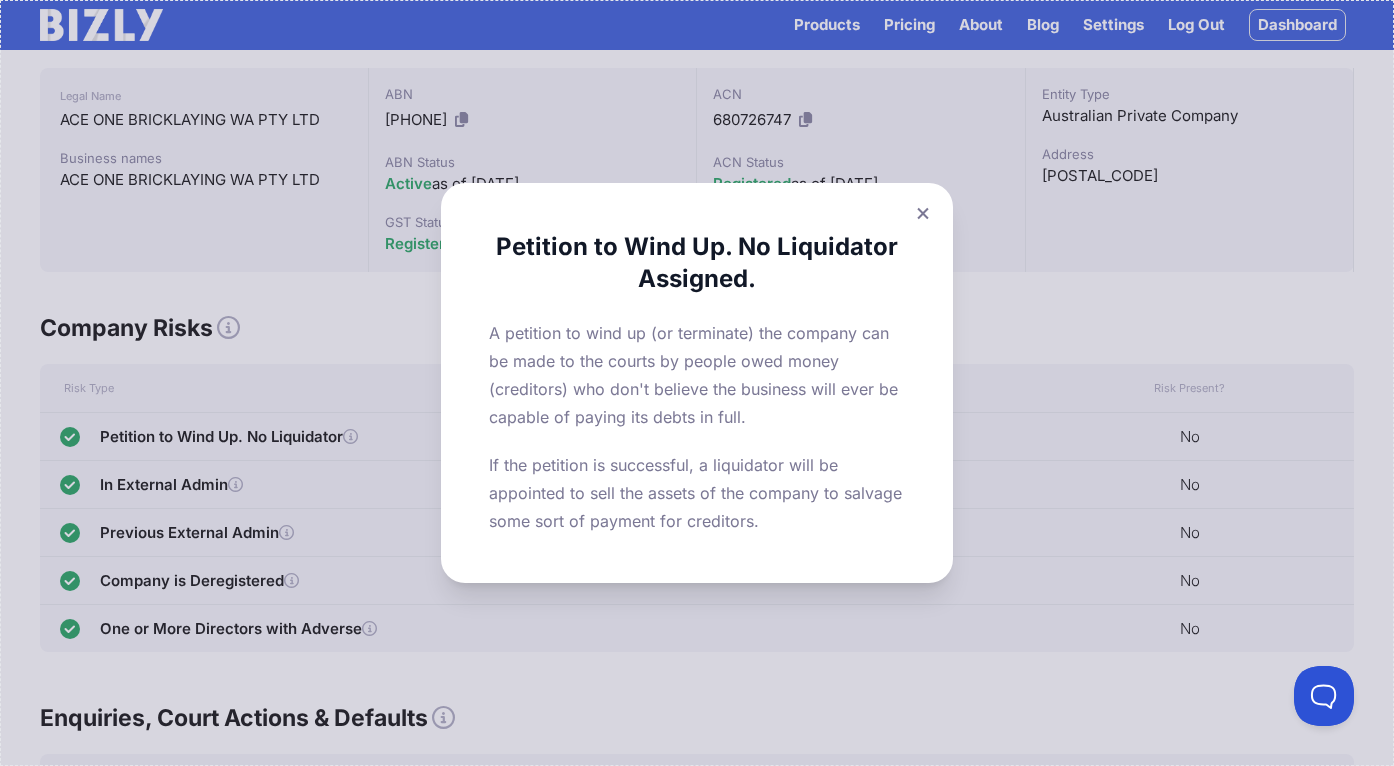 click 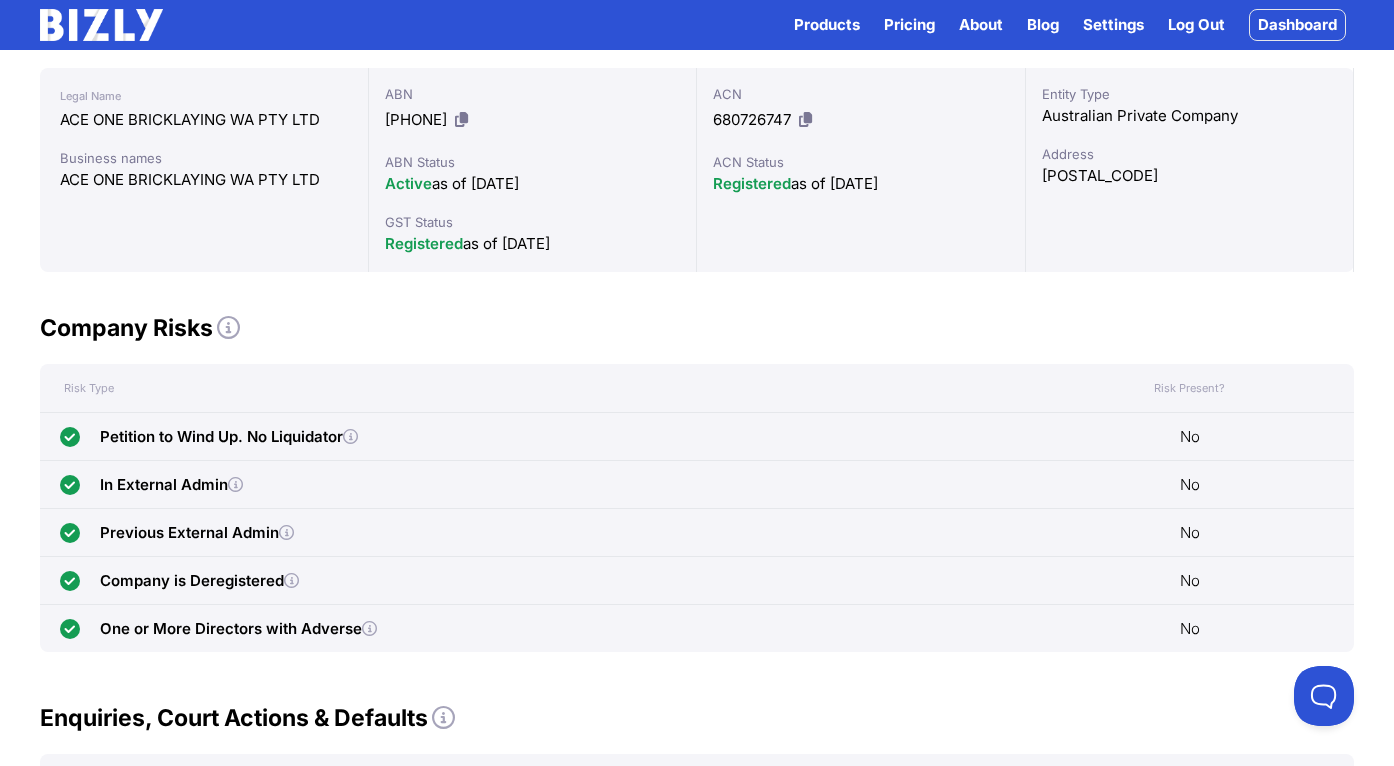 click at bounding box center [235, 484] 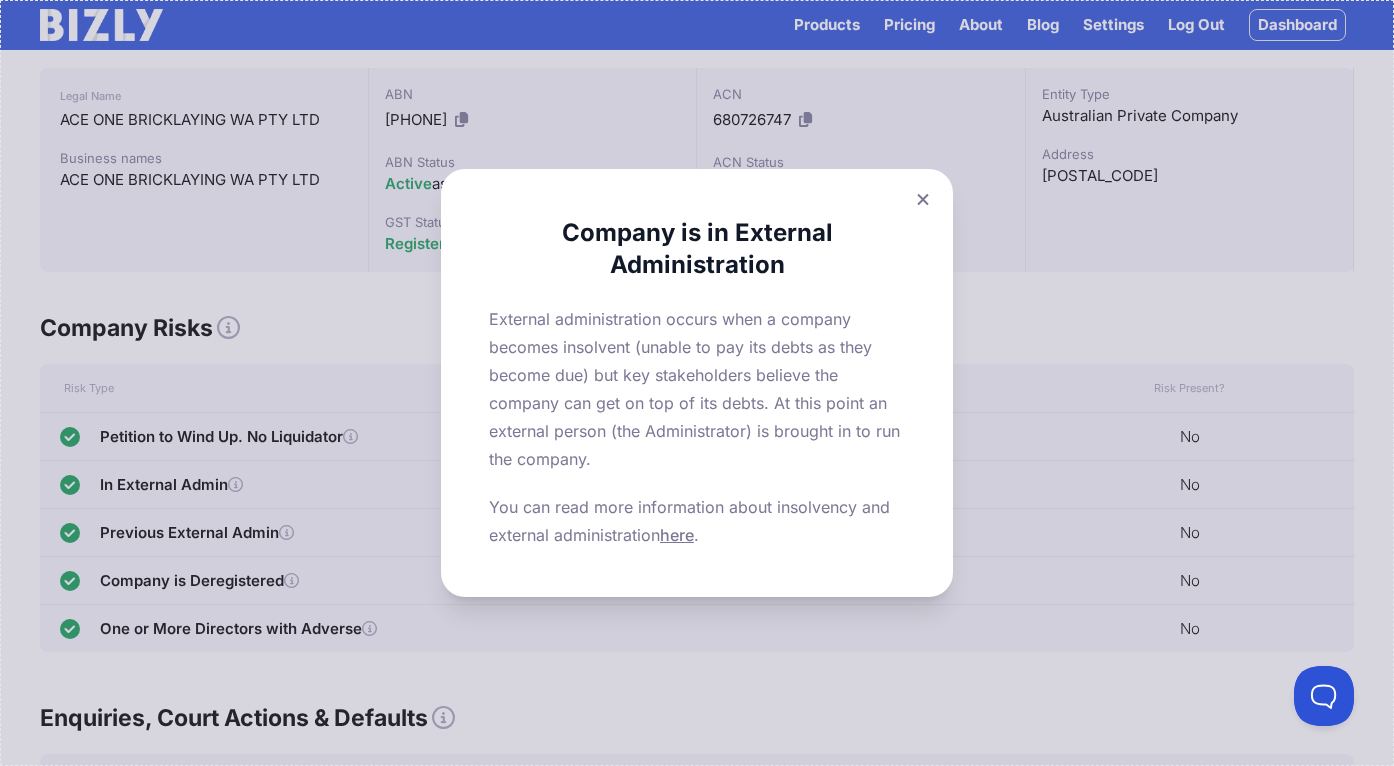click 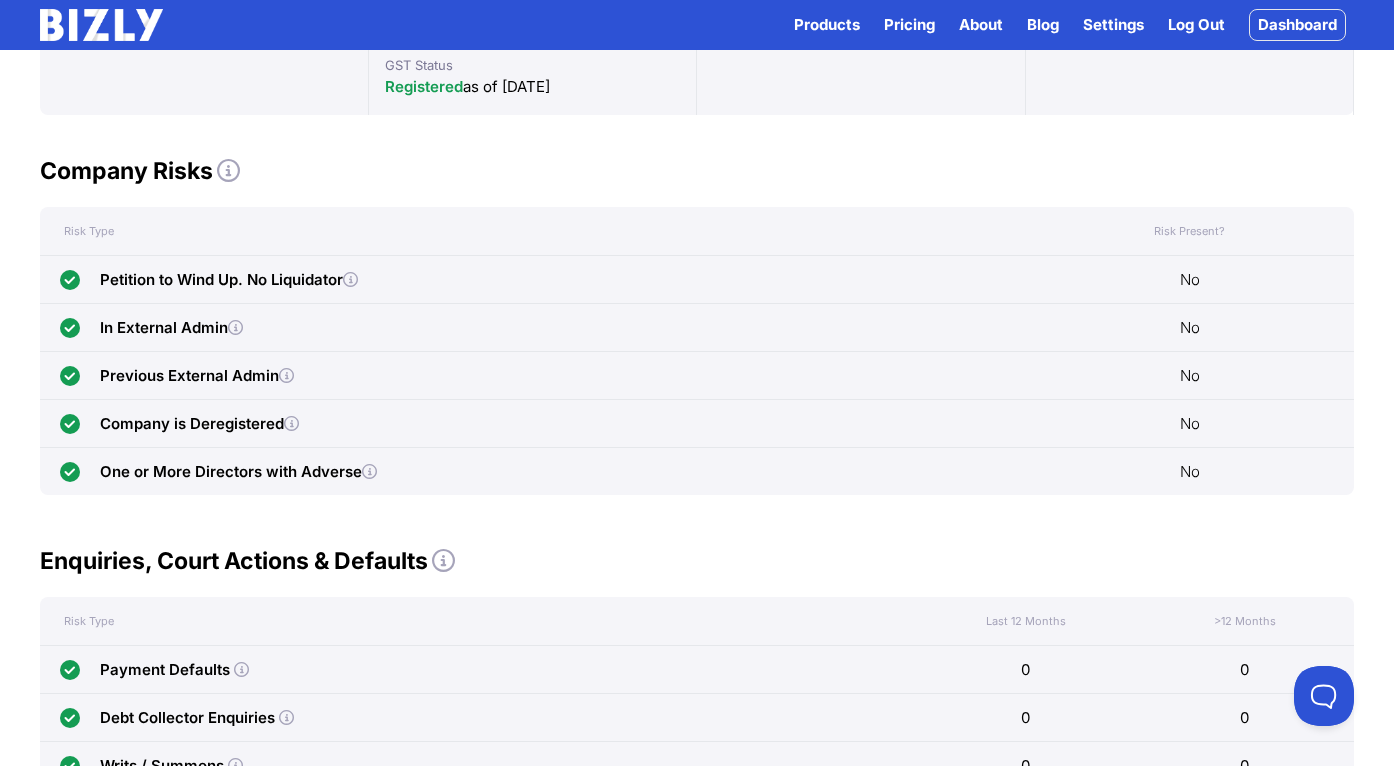 scroll, scrollTop: 454, scrollLeft: 0, axis: vertical 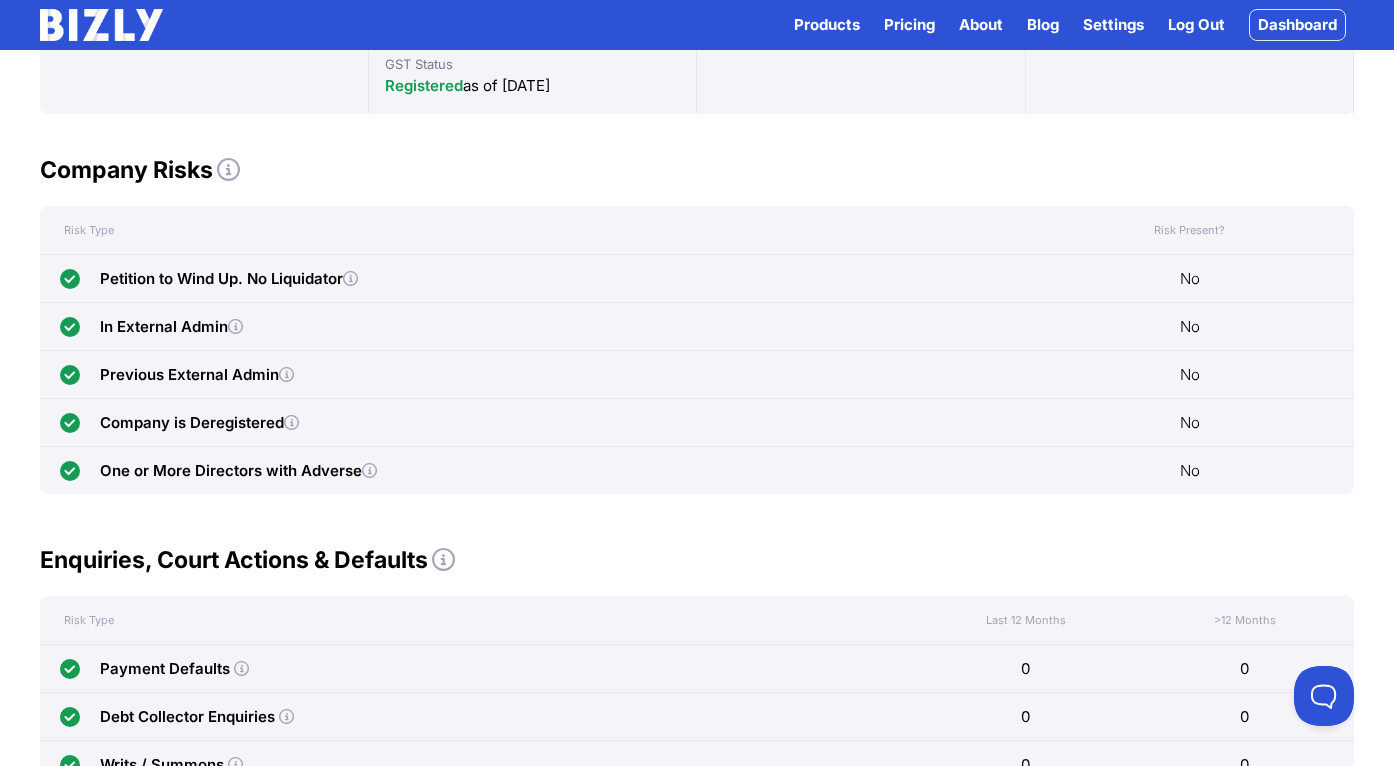 click at bounding box center [369, 470] 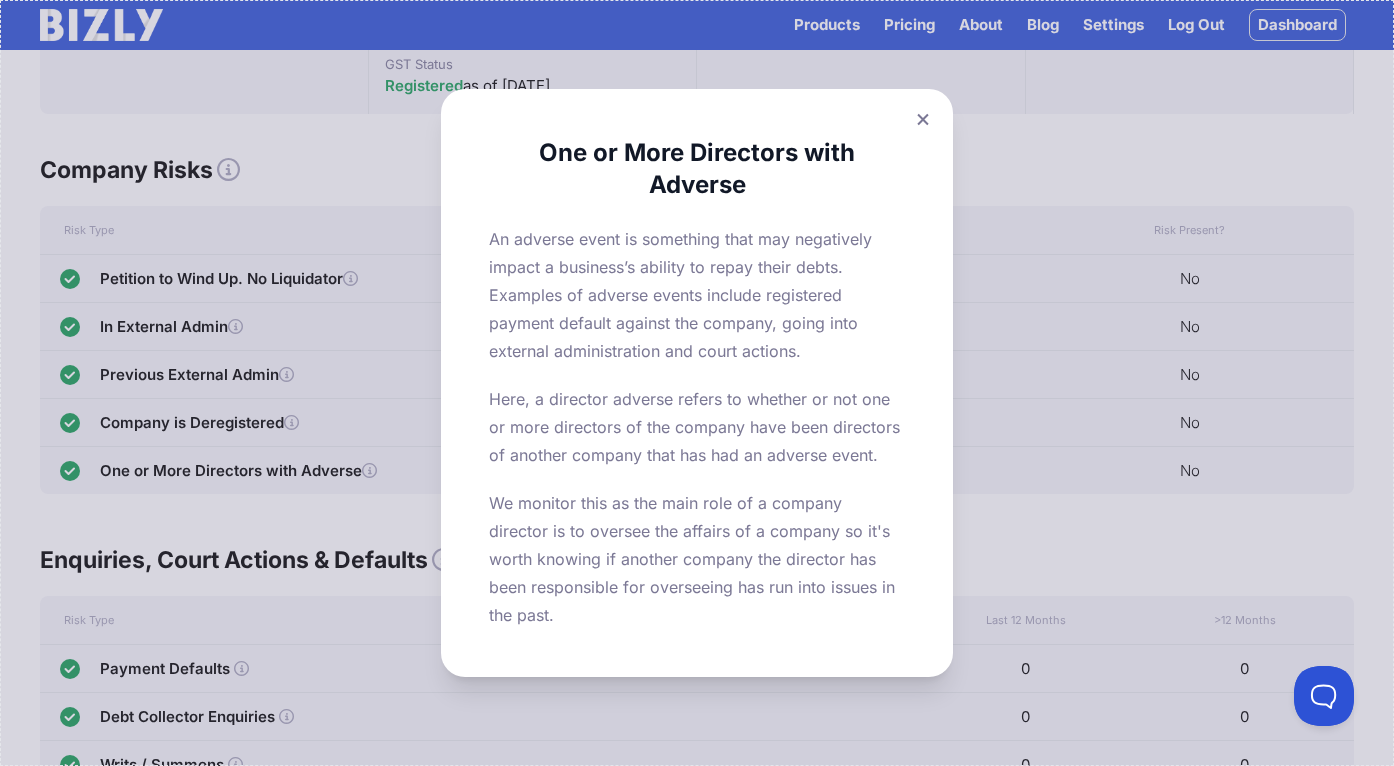 click 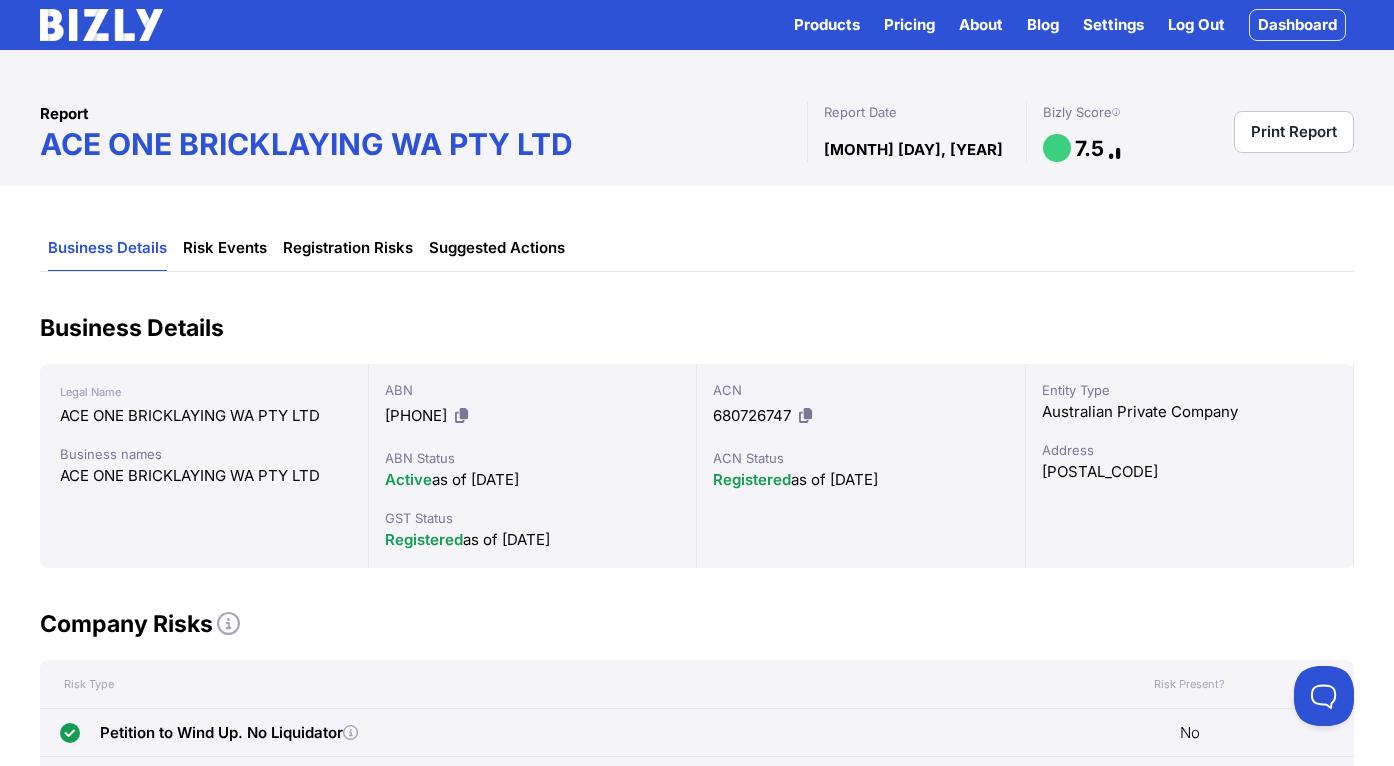 scroll, scrollTop: 0, scrollLeft: 0, axis: both 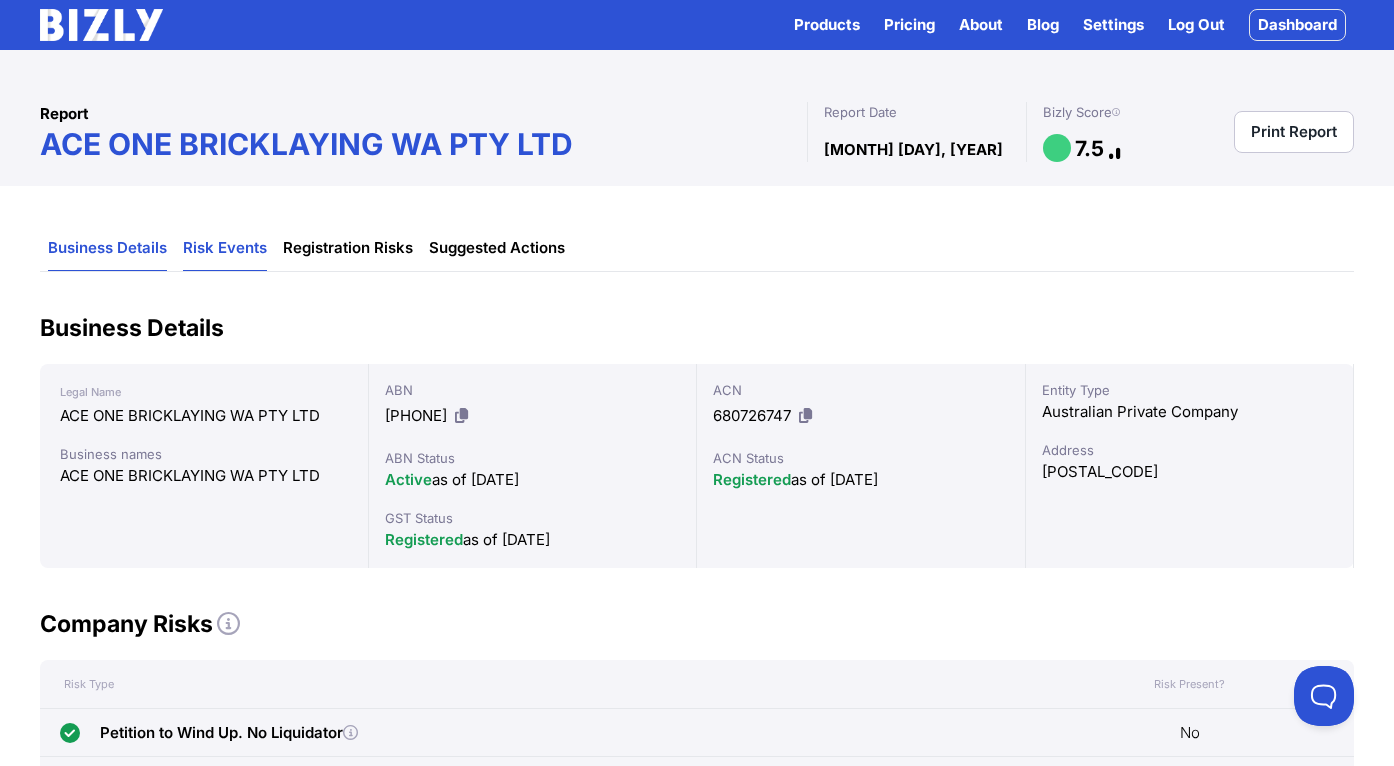 click on "Risk Events" at bounding box center [225, 248] 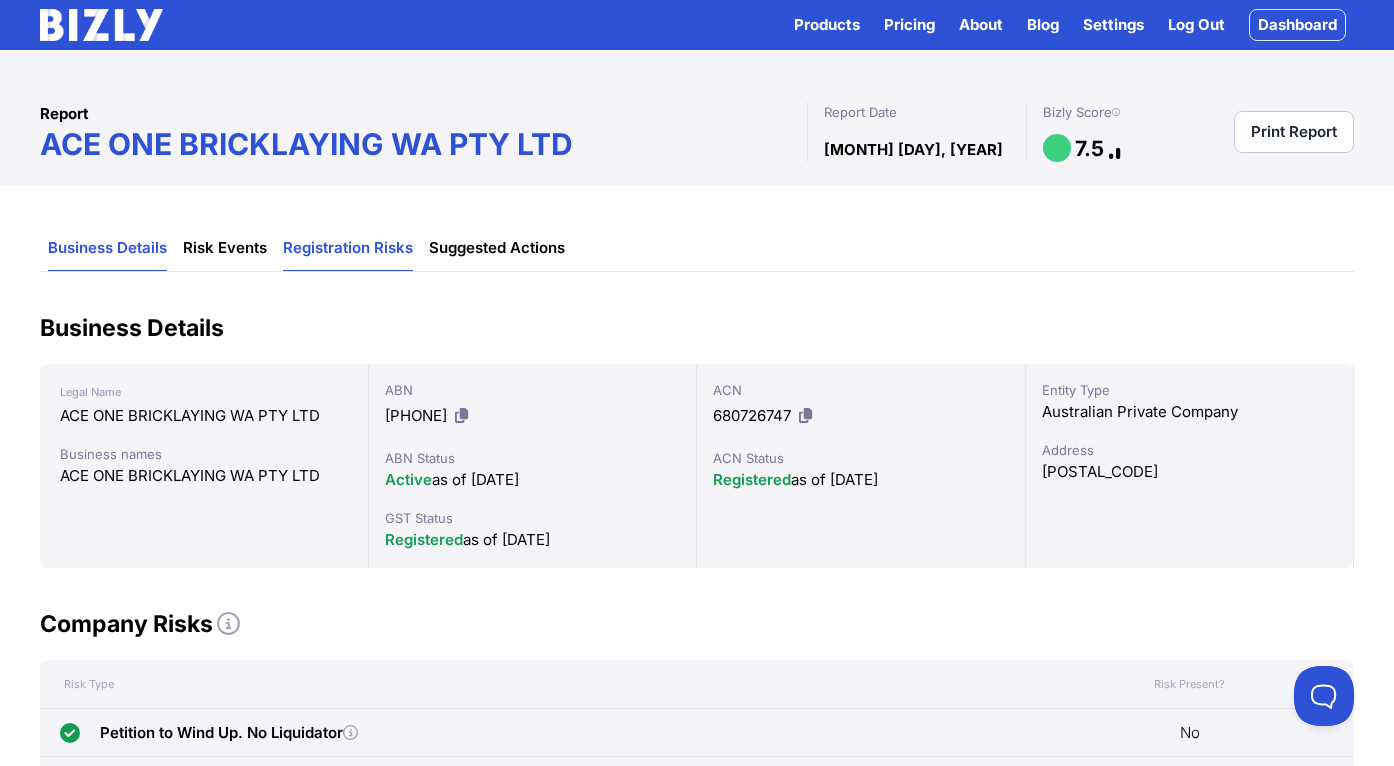 scroll, scrollTop: 0, scrollLeft: 0, axis: both 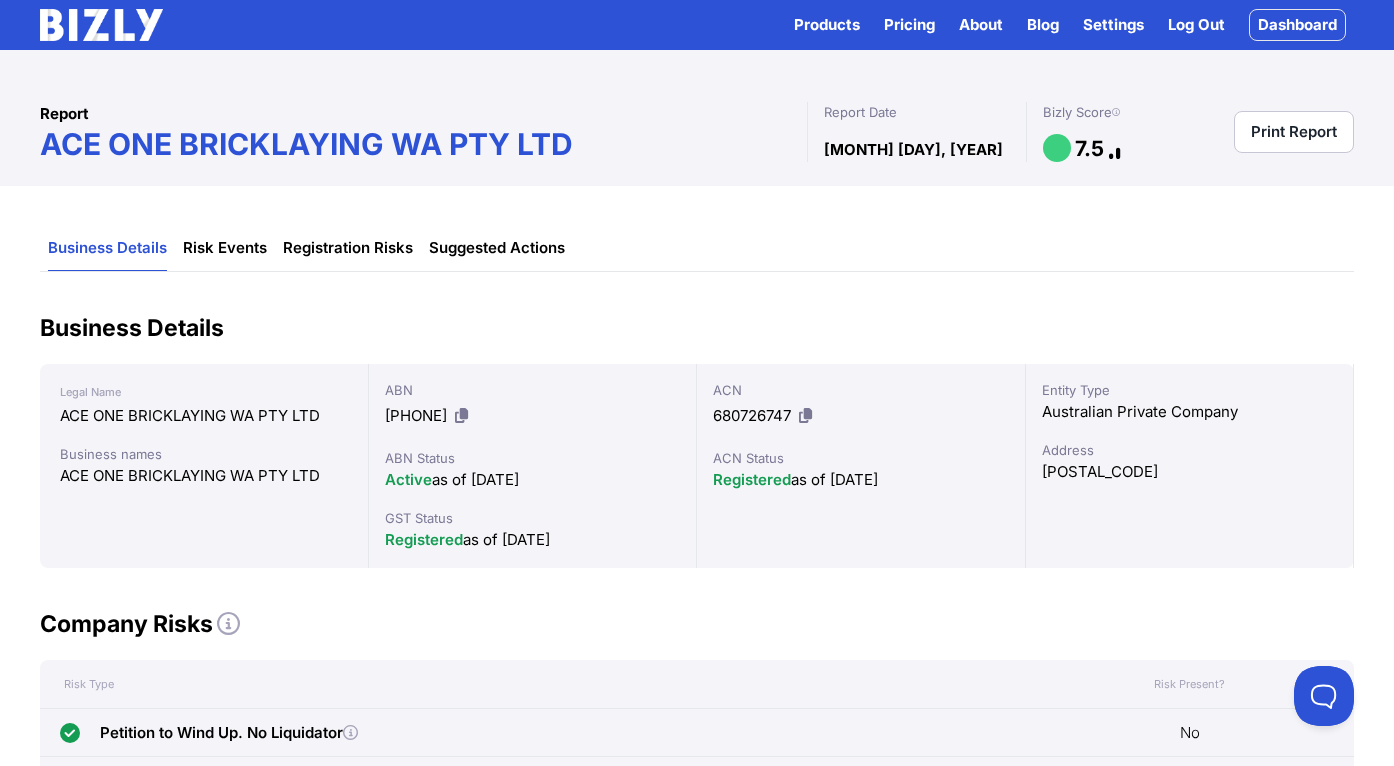 click at bounding box center (1116, 112) 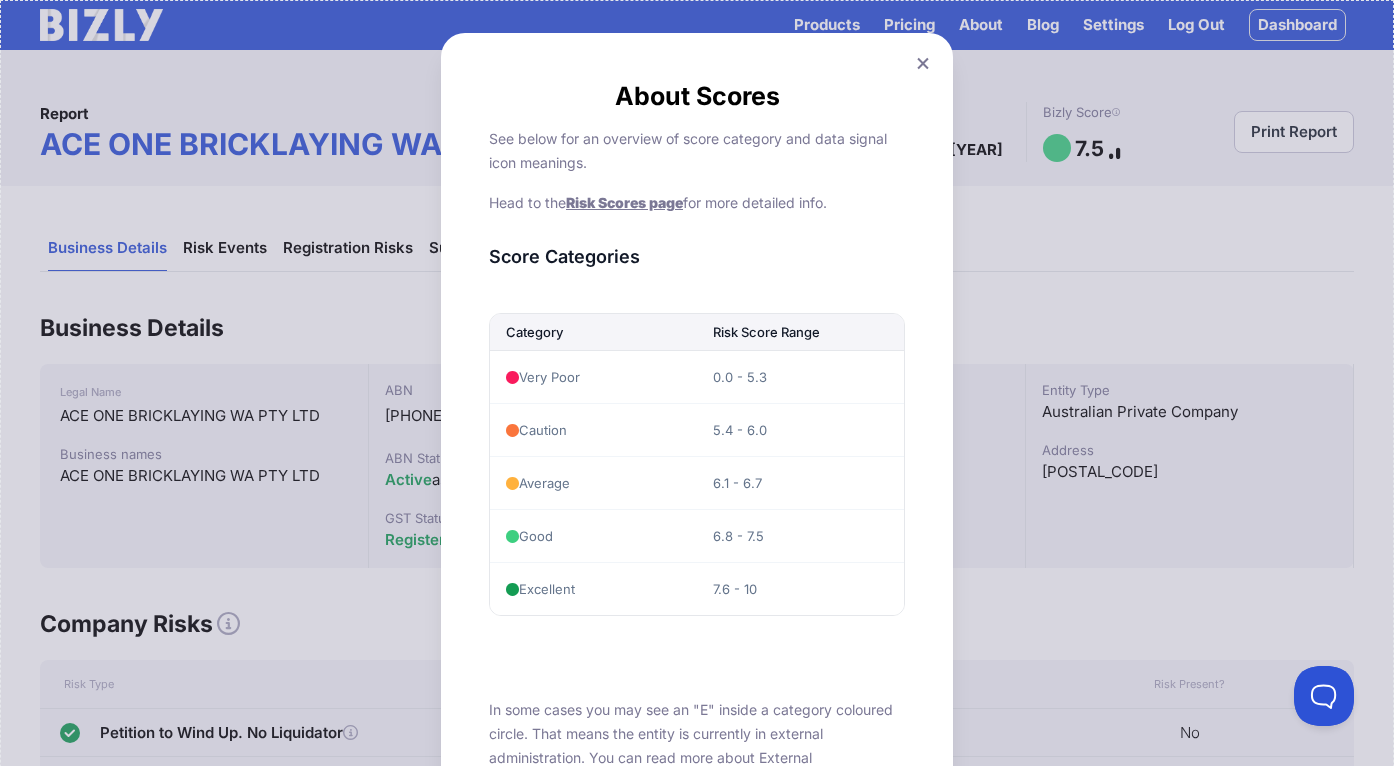 scroll, scrollTop: 0, scrollLeft: 0, axis: both 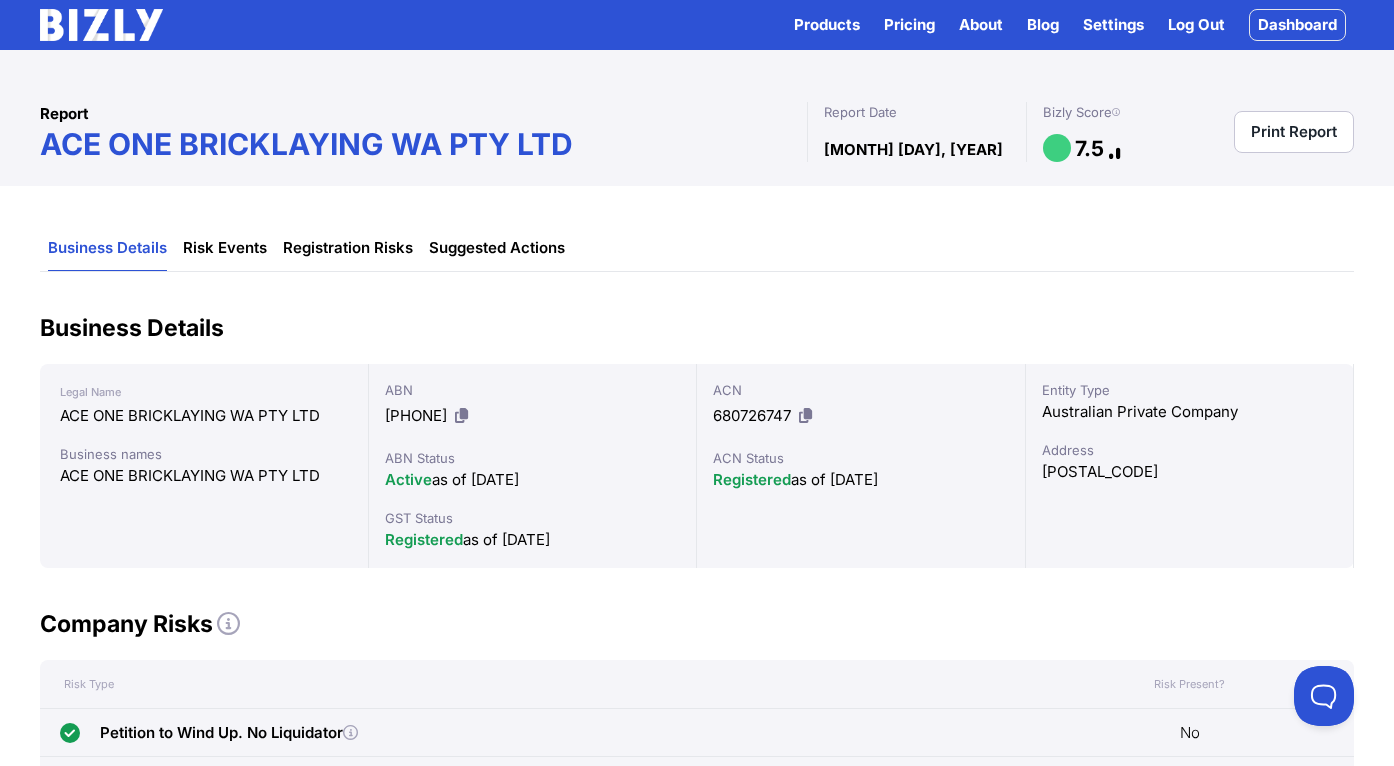 click at bounding box center [1116, 112] 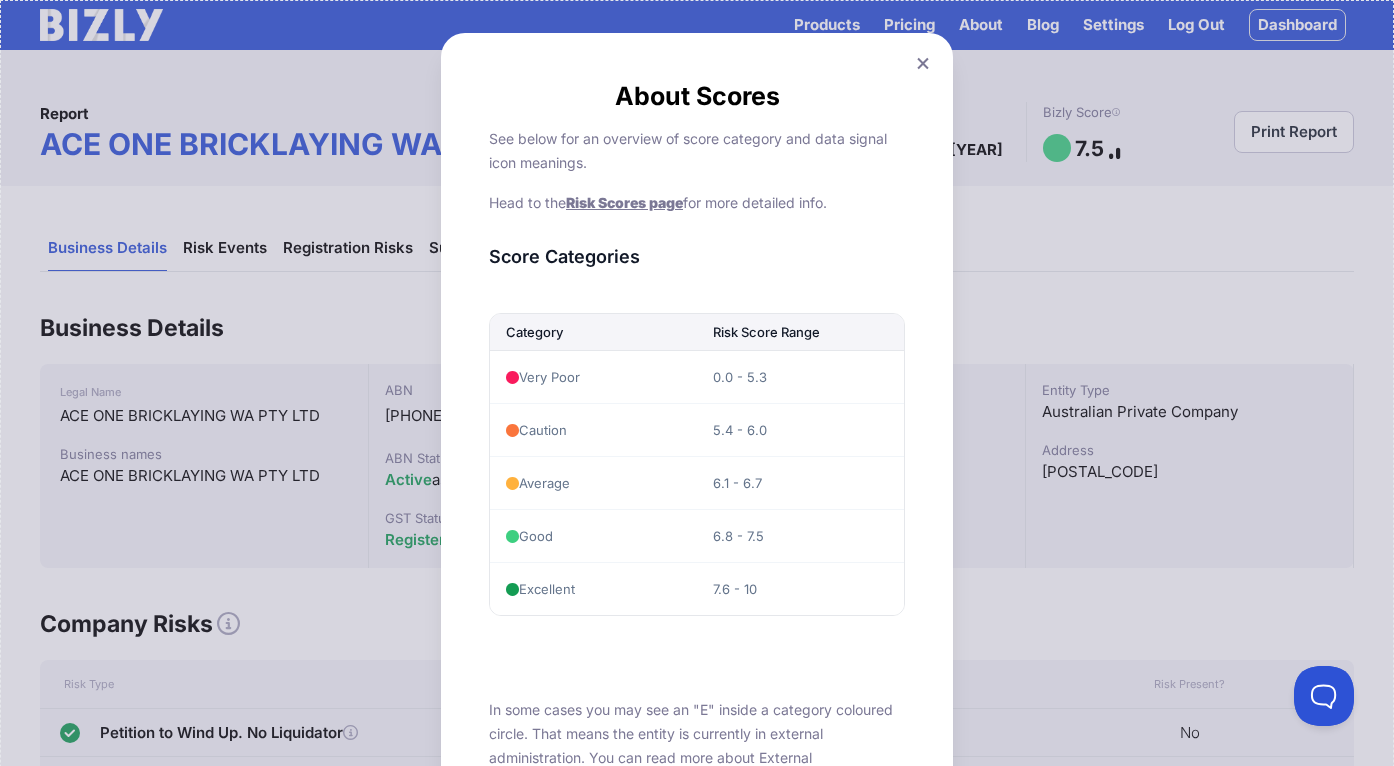 click on "Risk Scores page" at bounding box center [624, 202] 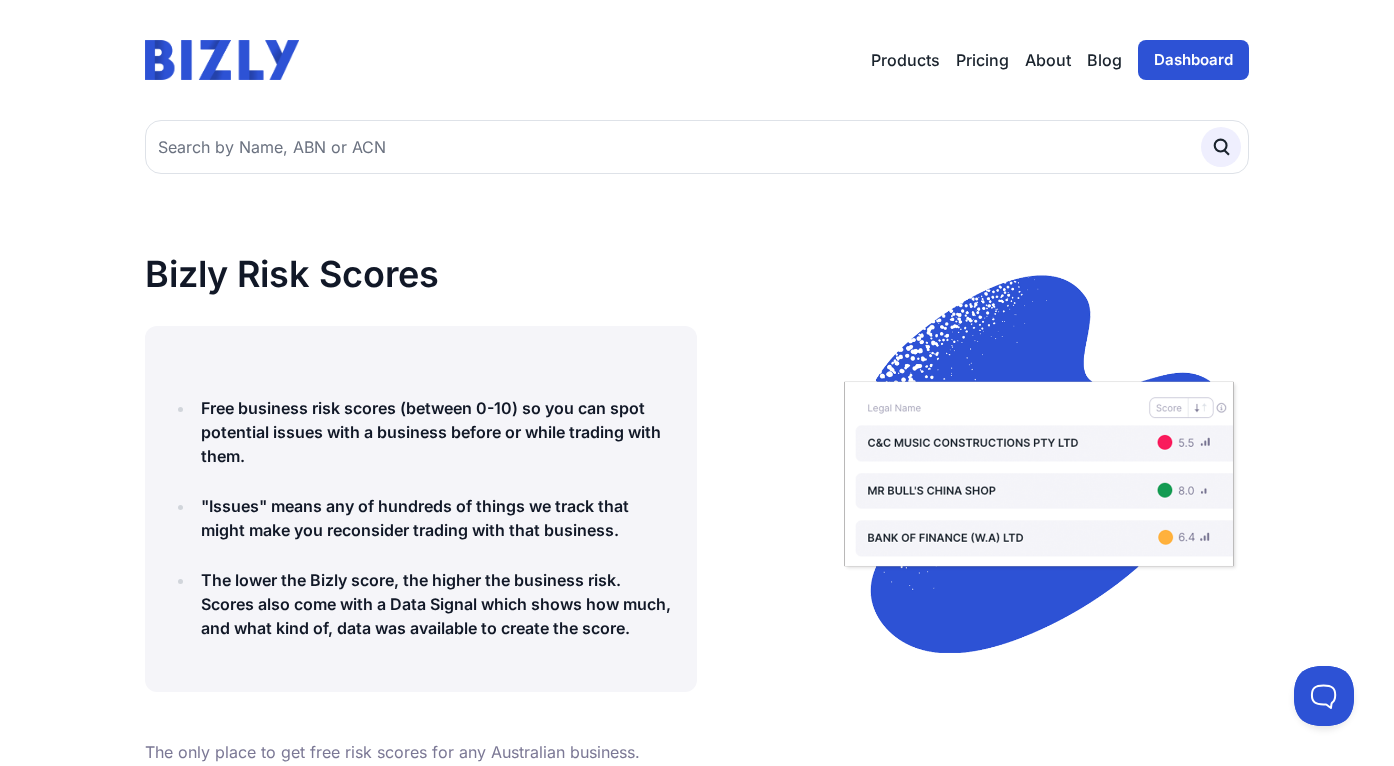 scroll, scrollTop: 0, scrollLeft: 0, axis: both 